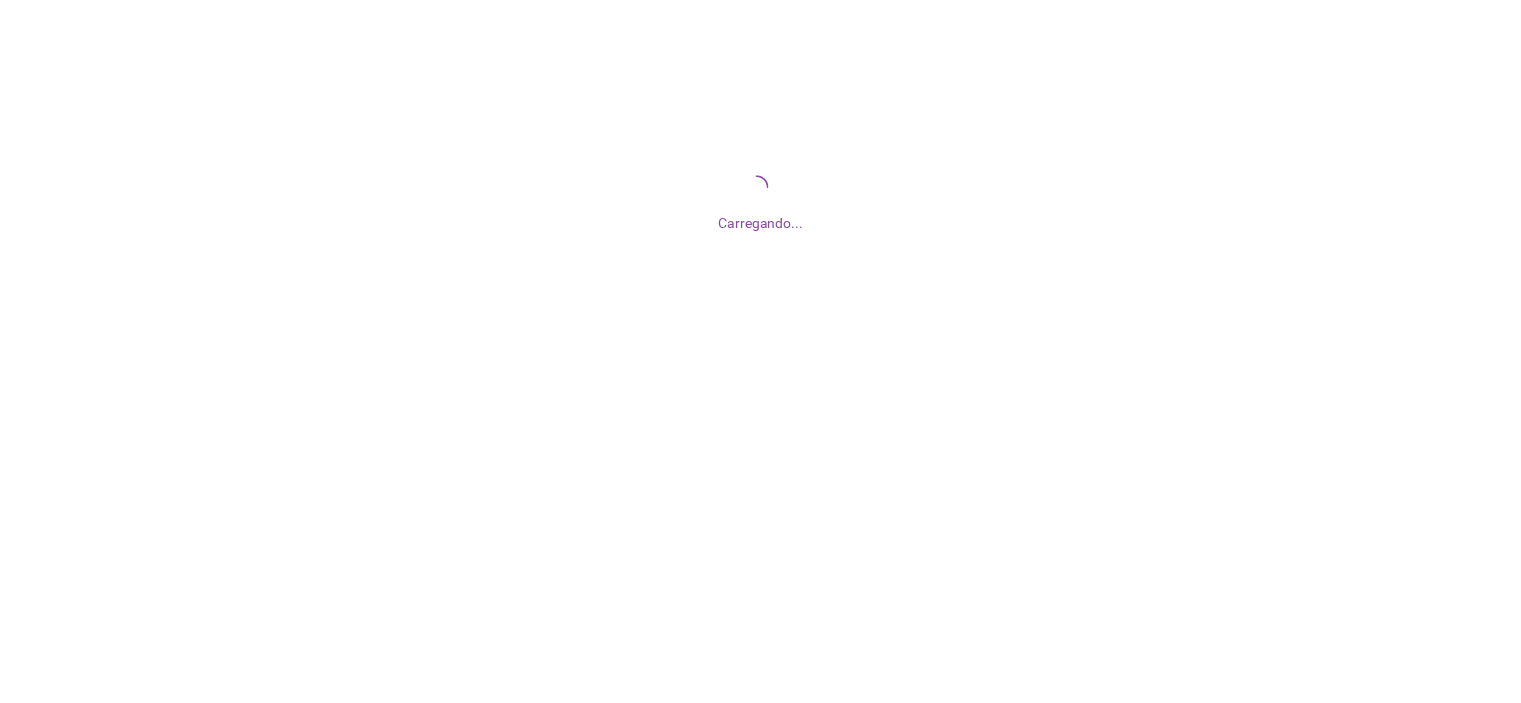 scroll, scrollTop: 0, scrollLeft: 0, axis: both 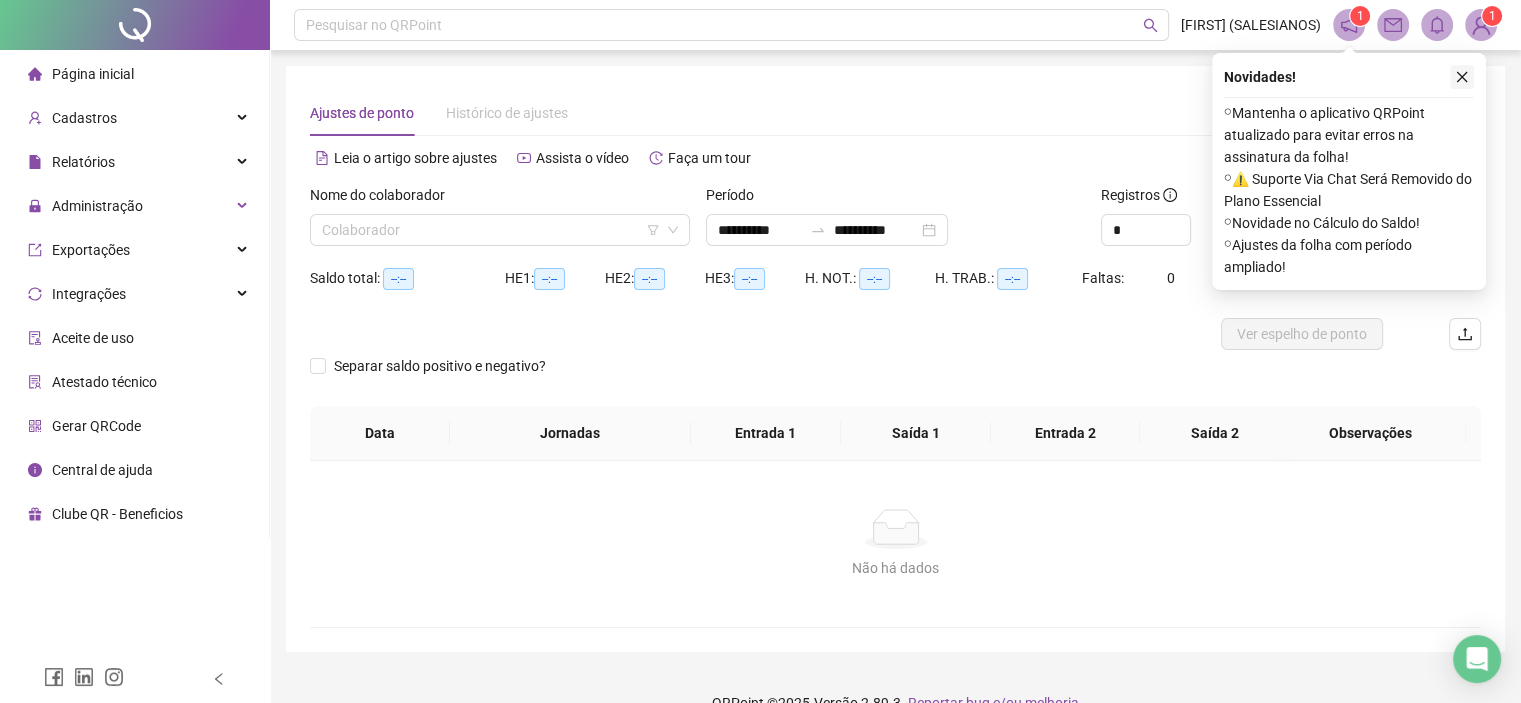 click 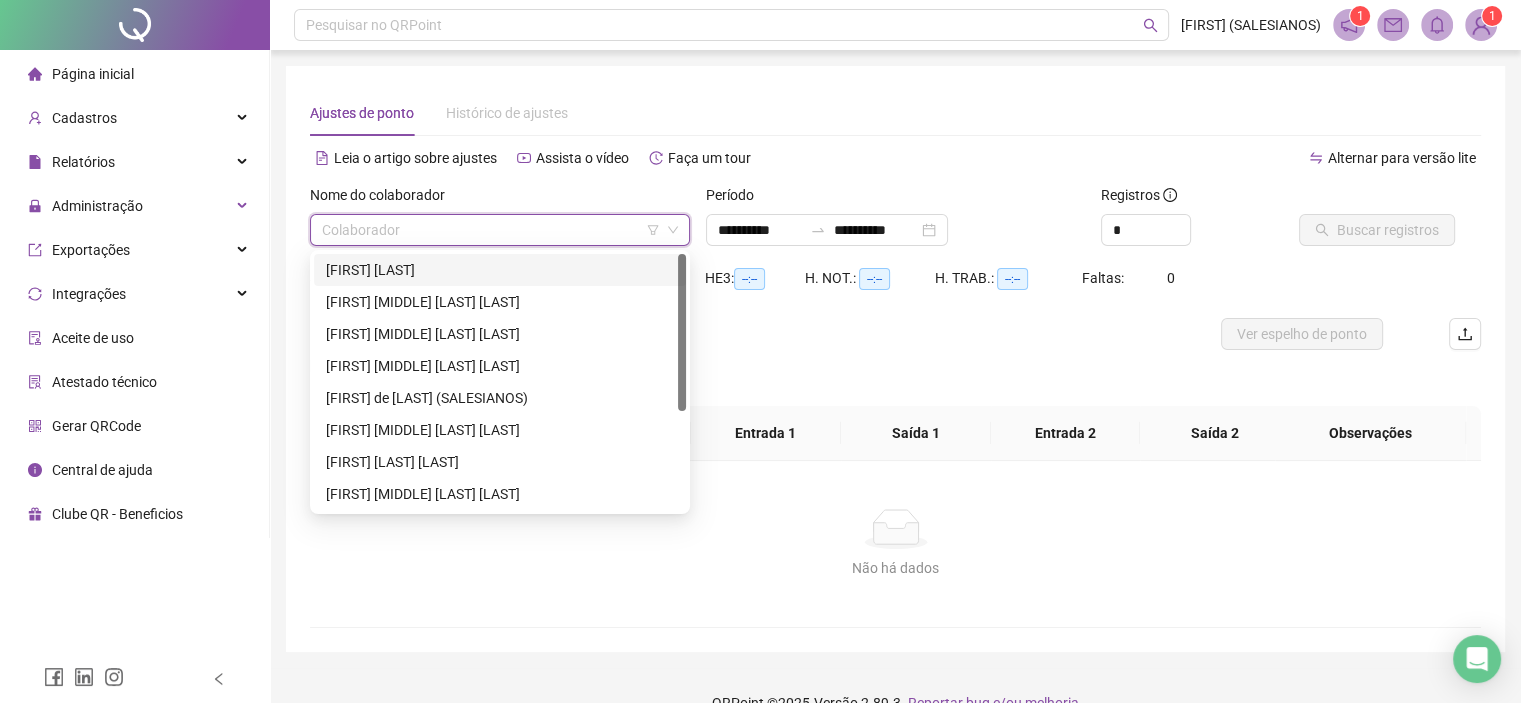 click at bounding box center (491, 230) 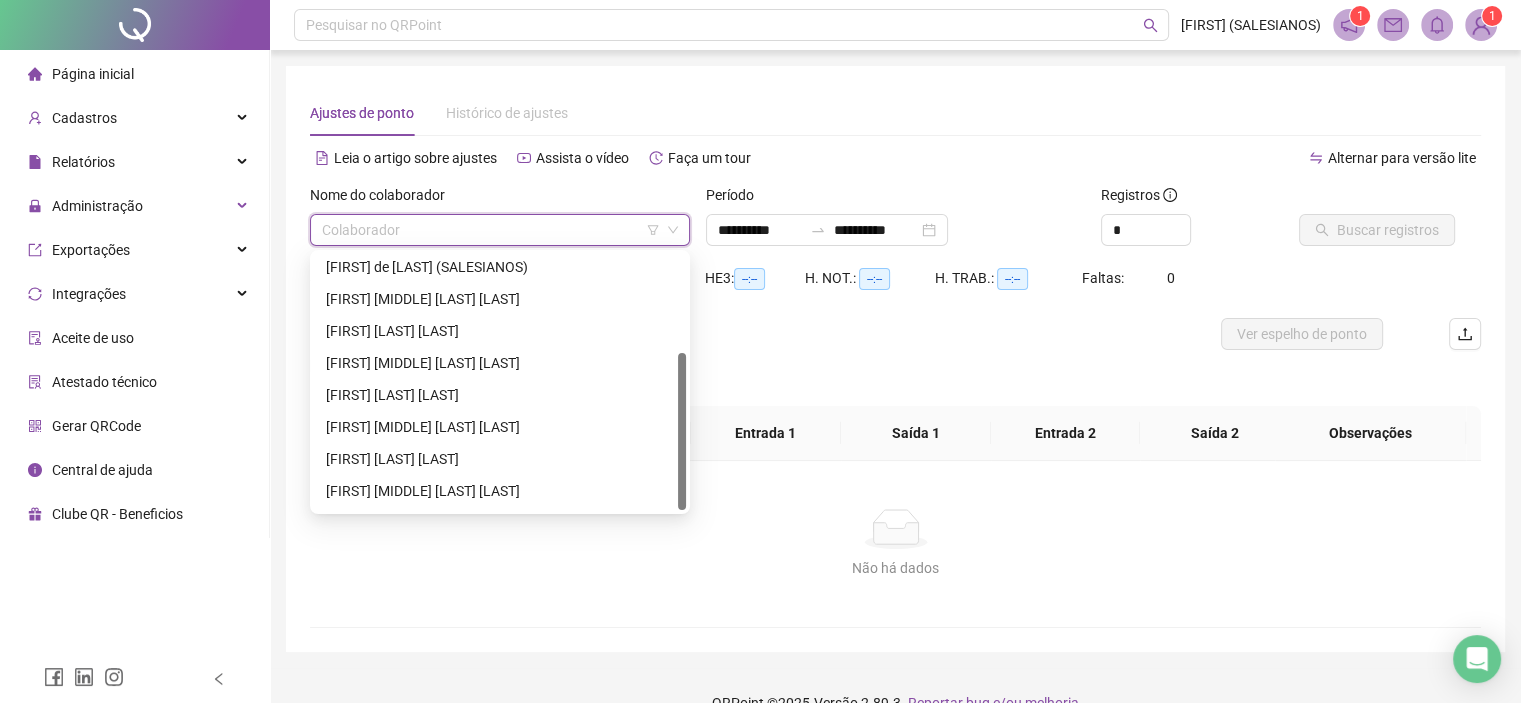 scroll, scrollTop: 160, scrollLeft: 0, axis: vertical 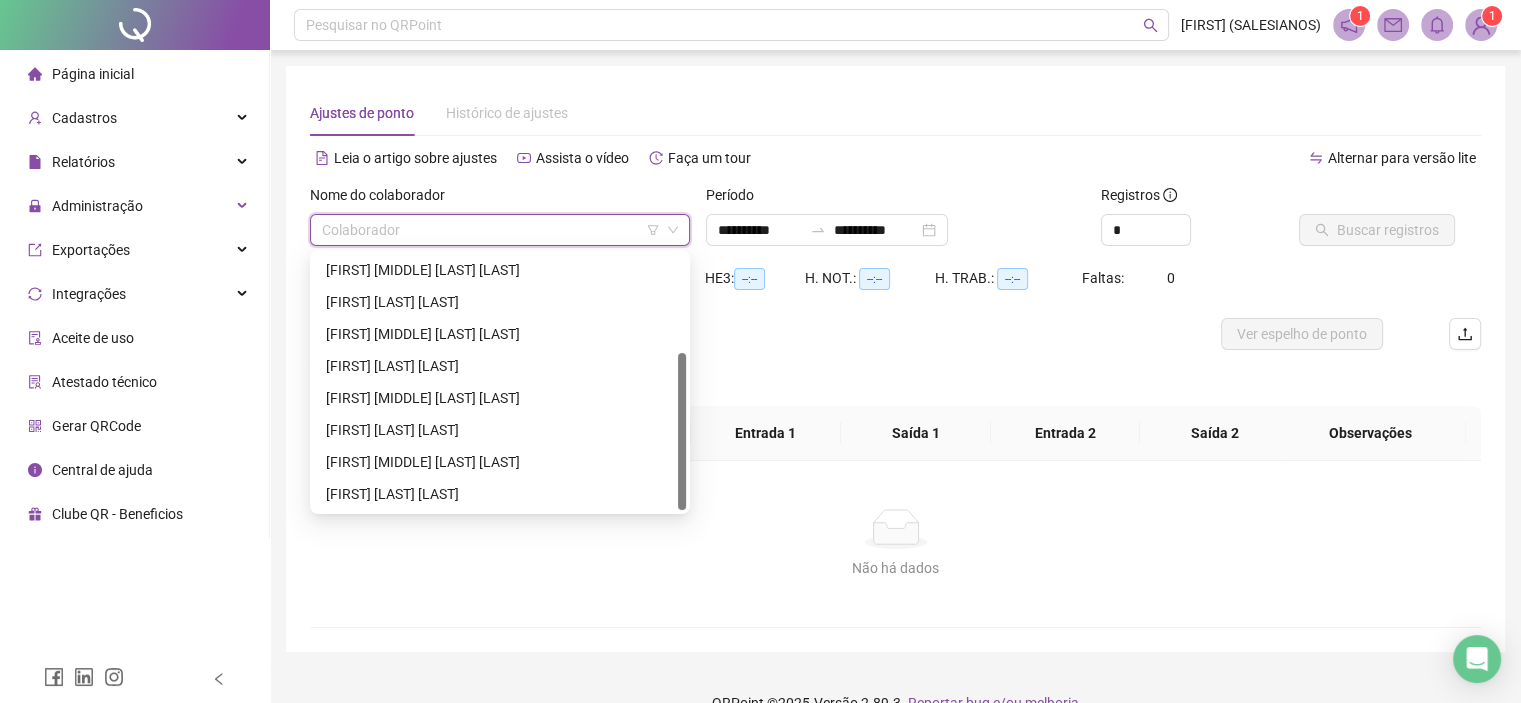 drag, startPoint x: 681, startPoint y: 293, endPoint x: 684, endPoint y: 455, distance: 162.02777 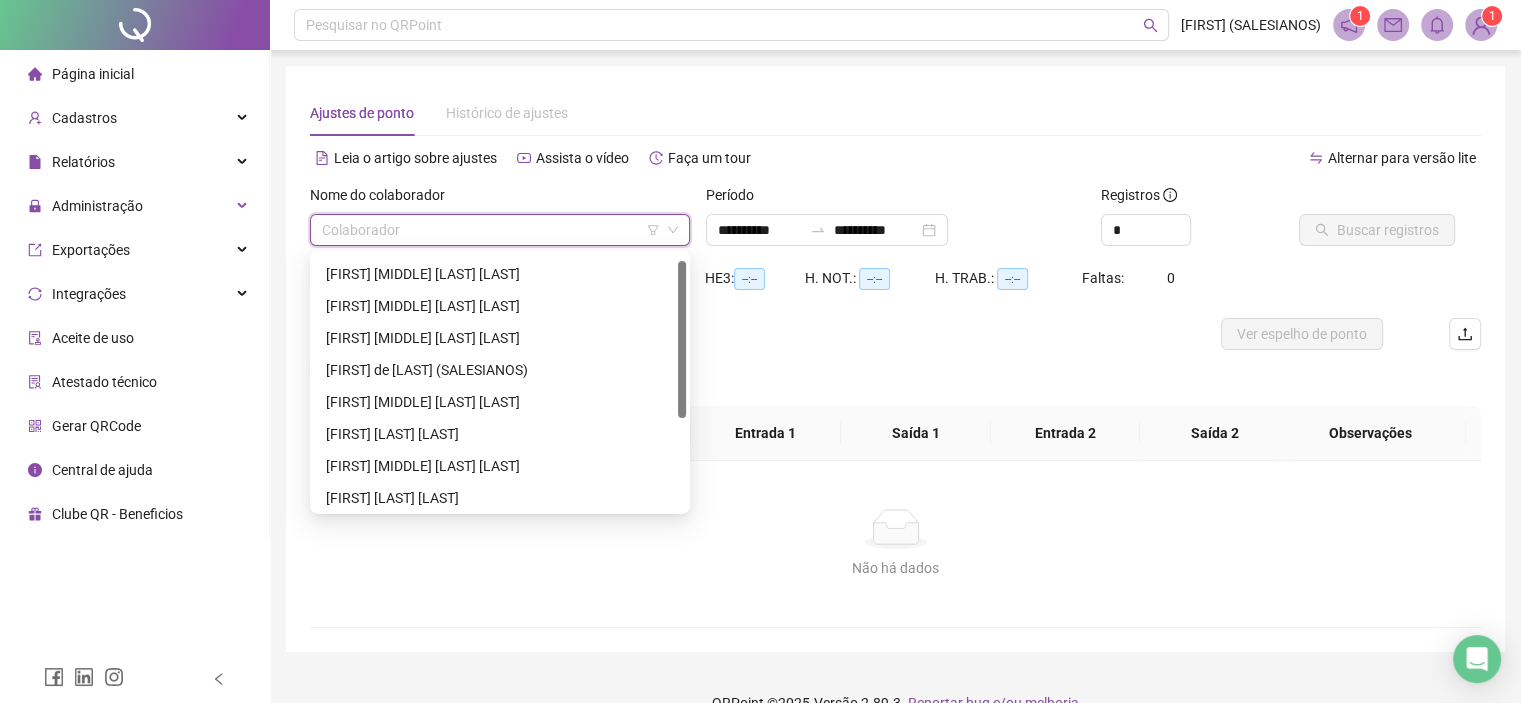 scroll, scrollTop: 0, scrollLeft: 0, axis: both 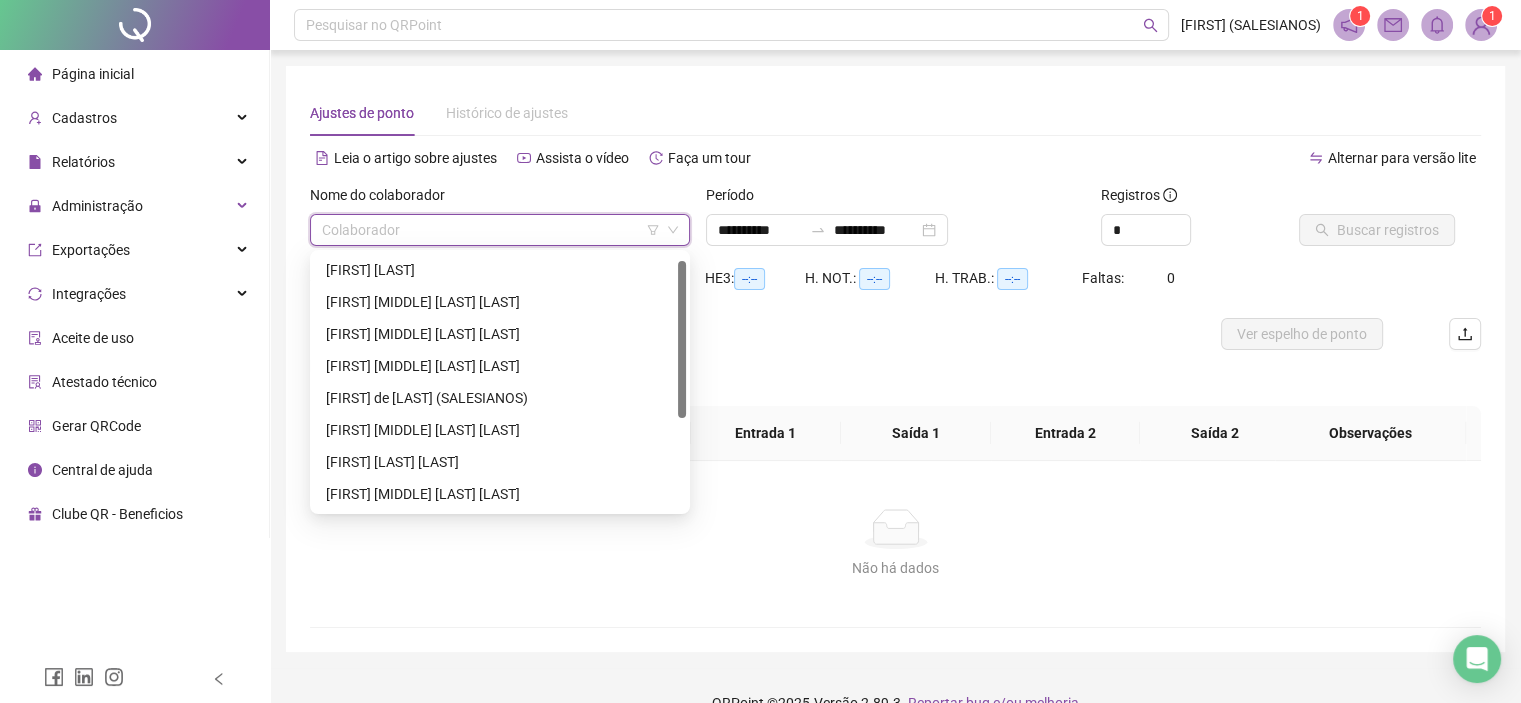 drag, startPoint x: 681, startPoint y: 409, endPoint x: 656, endPoint y: 277, distance: 134.34657 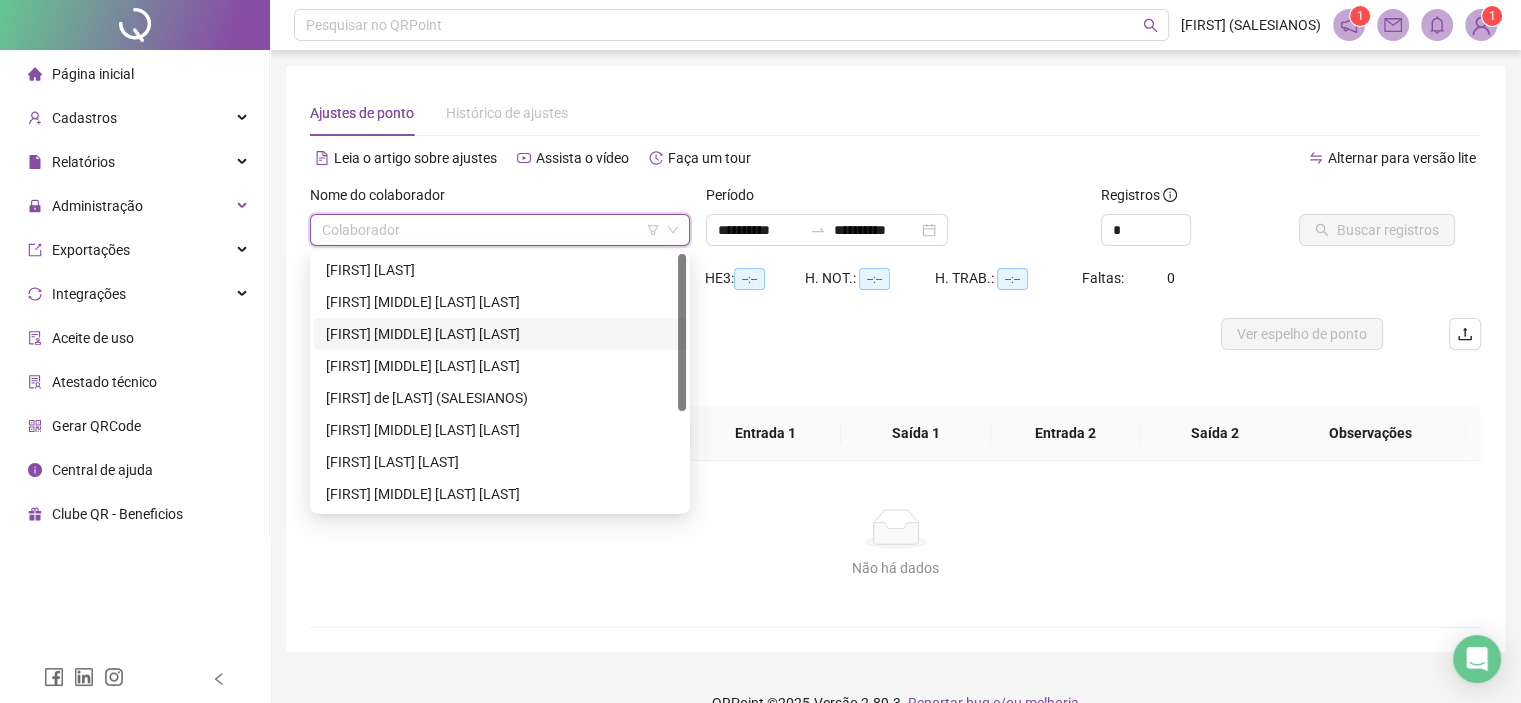 click on "[FIRST] [MIDDLE] [LAST] [LAST]" at bounding box center (500, 334) 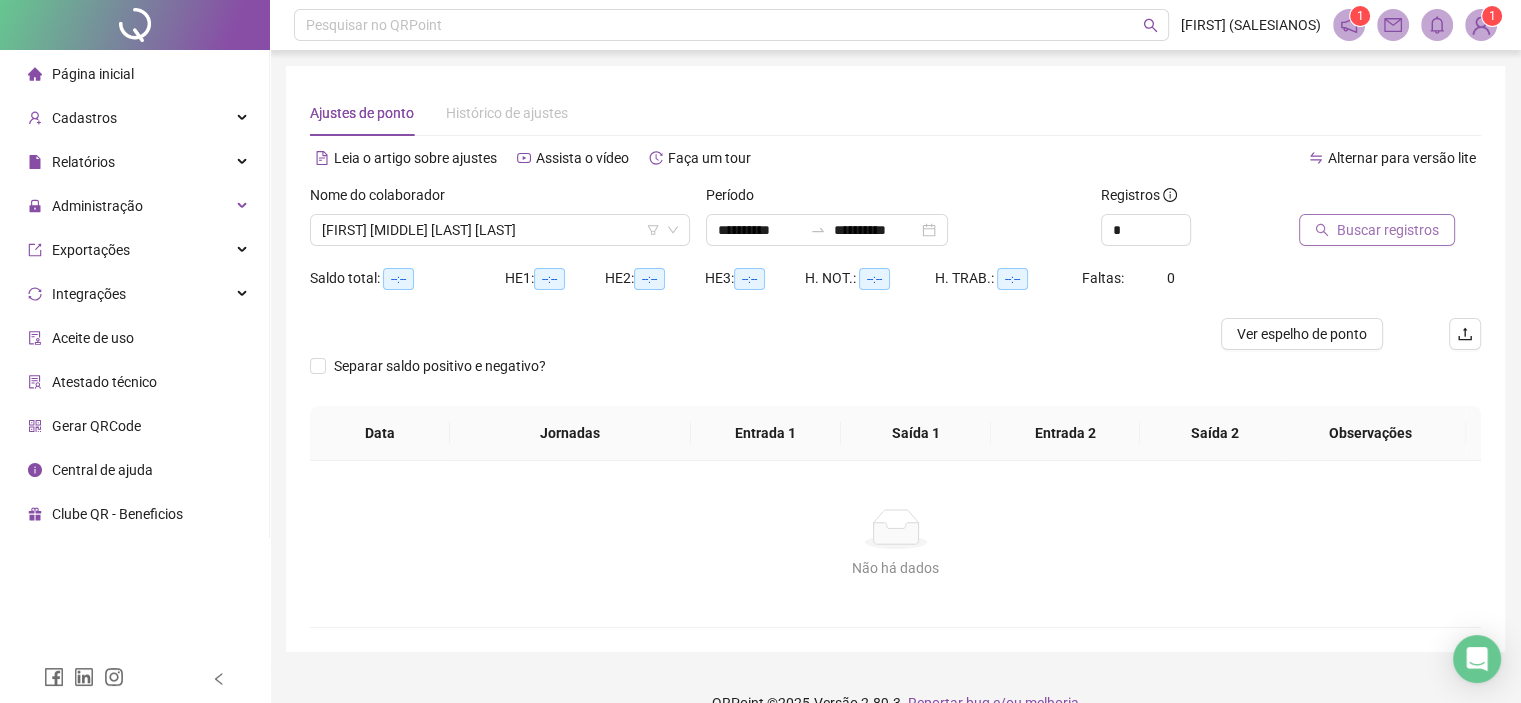click on "Buscar registros" at bounding box center (1388, 230) 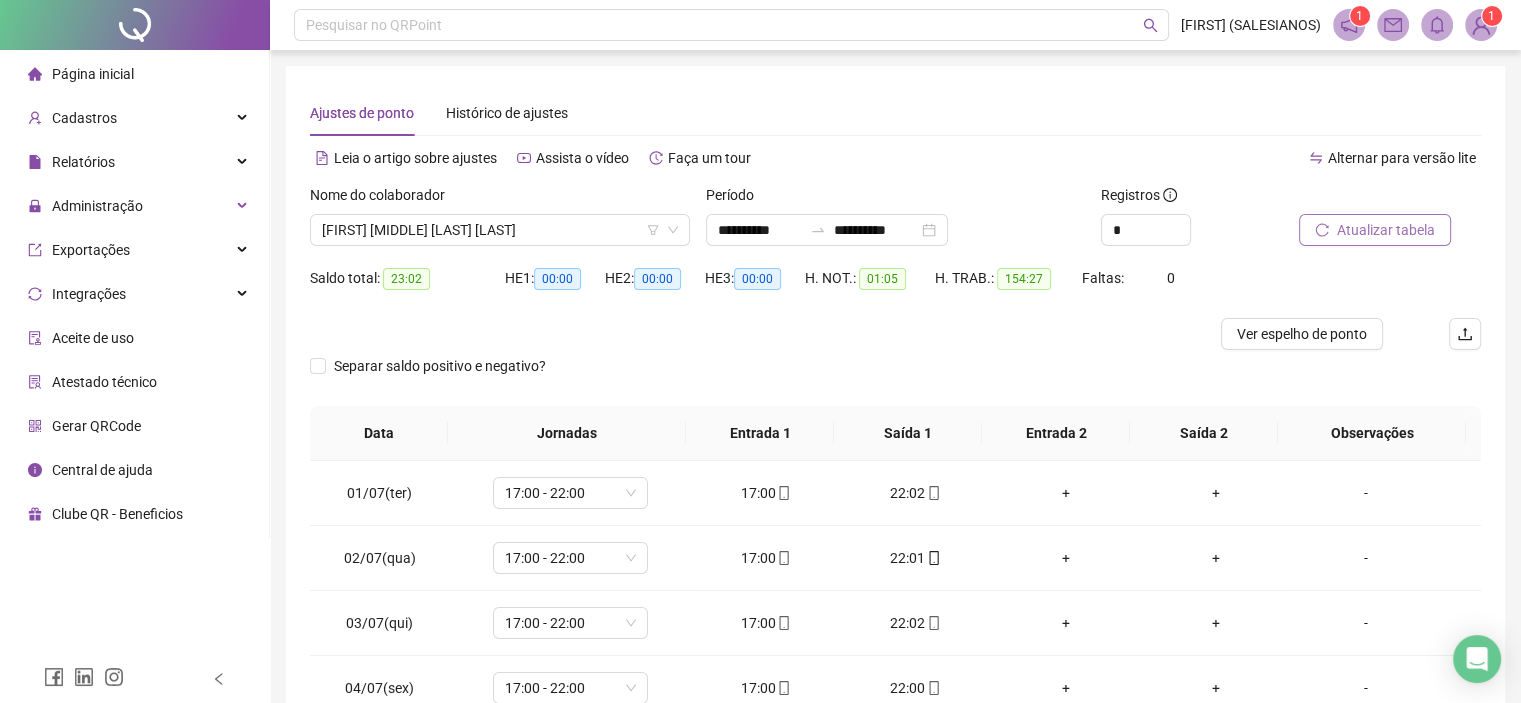 scroll, scrollTop: 294, scrollLeft: 0, axis: vertical 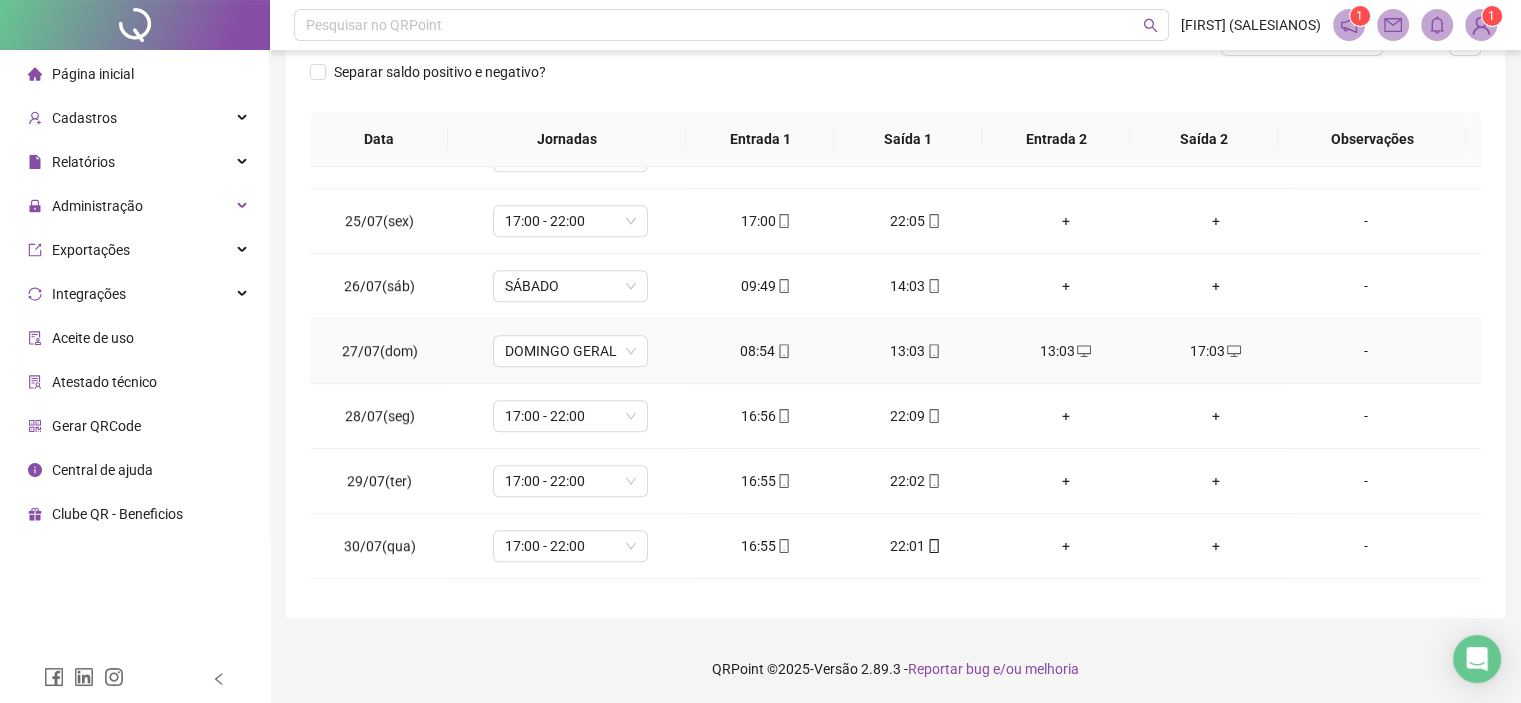 click on "17:03" at bounding box center (1216, 351) 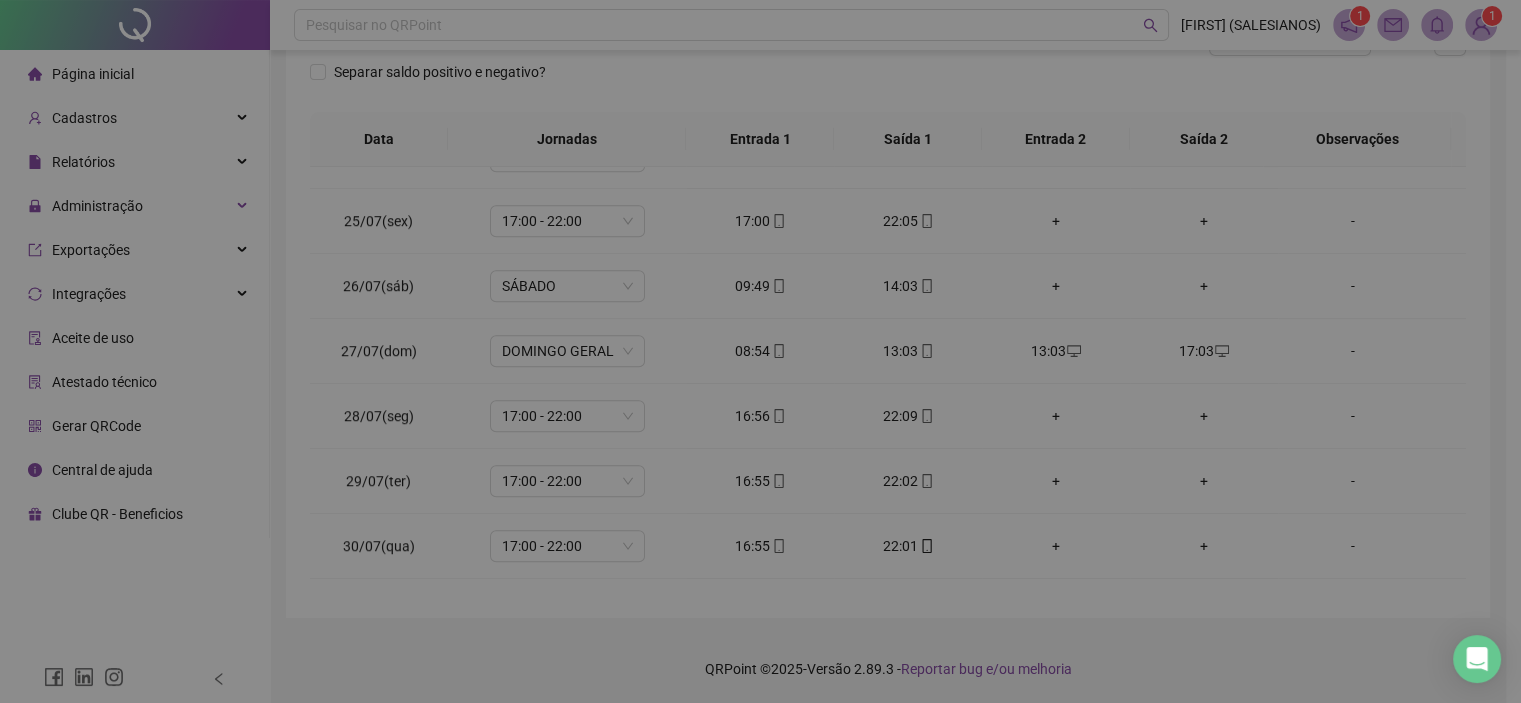 type on "**********" 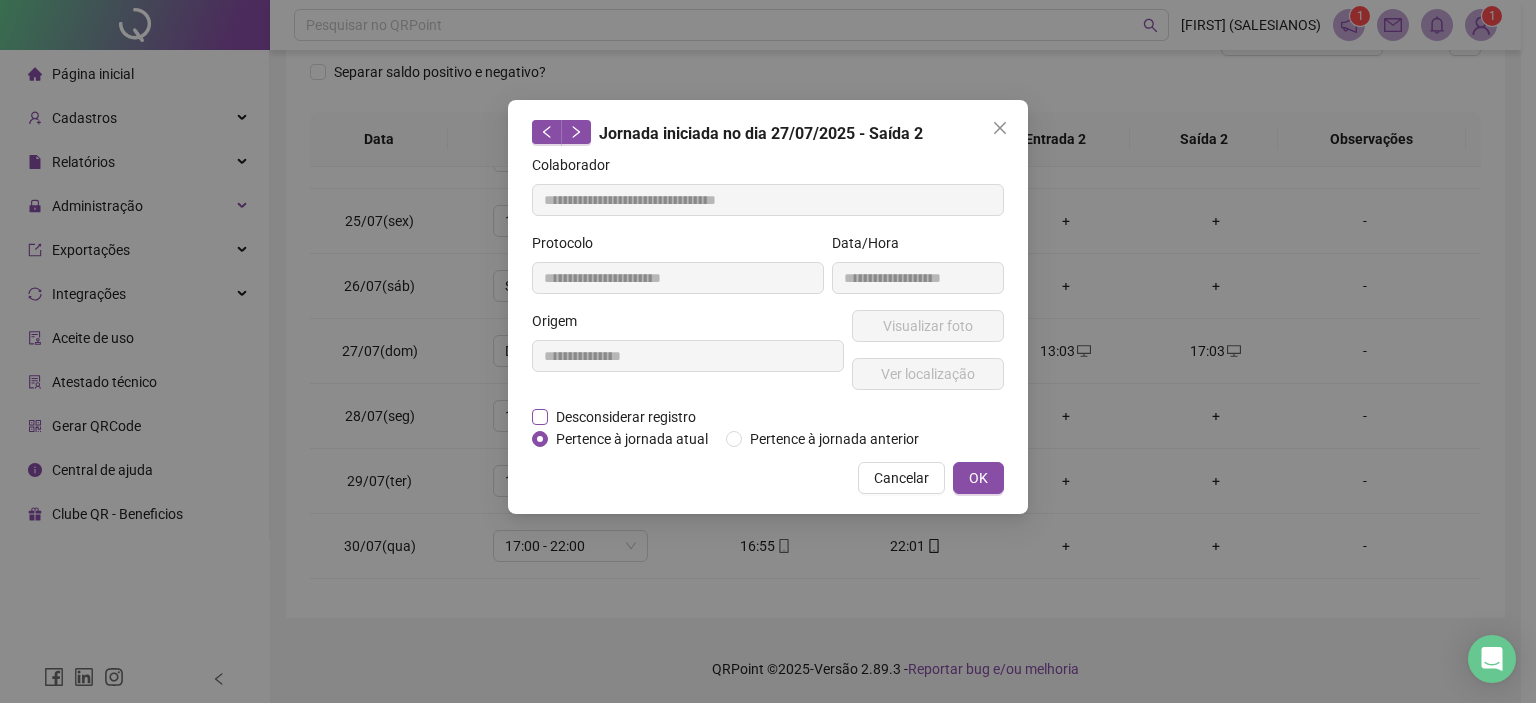 click on "Desconsiderar registro" at bounding box center [626, 417] 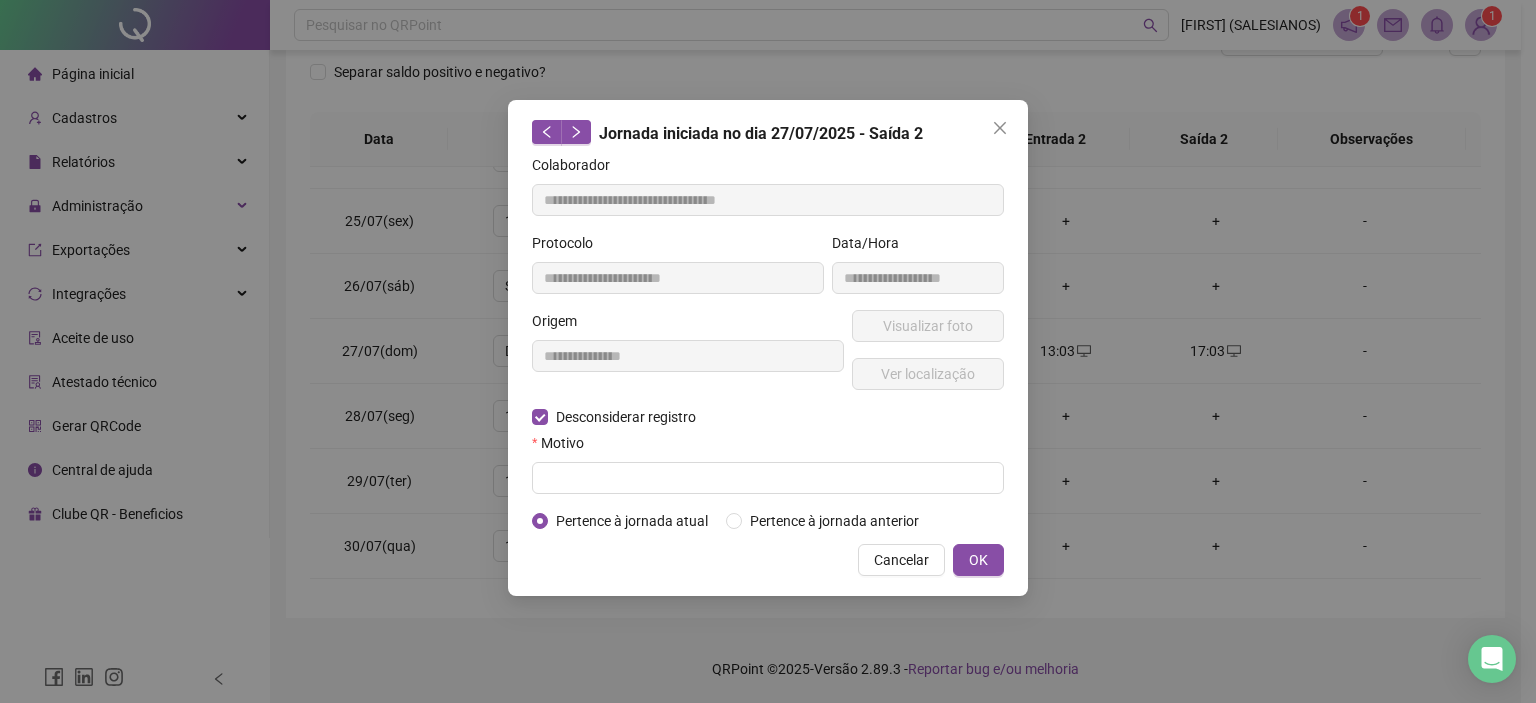 click on "Motivo" at bounding box center [768, 447] 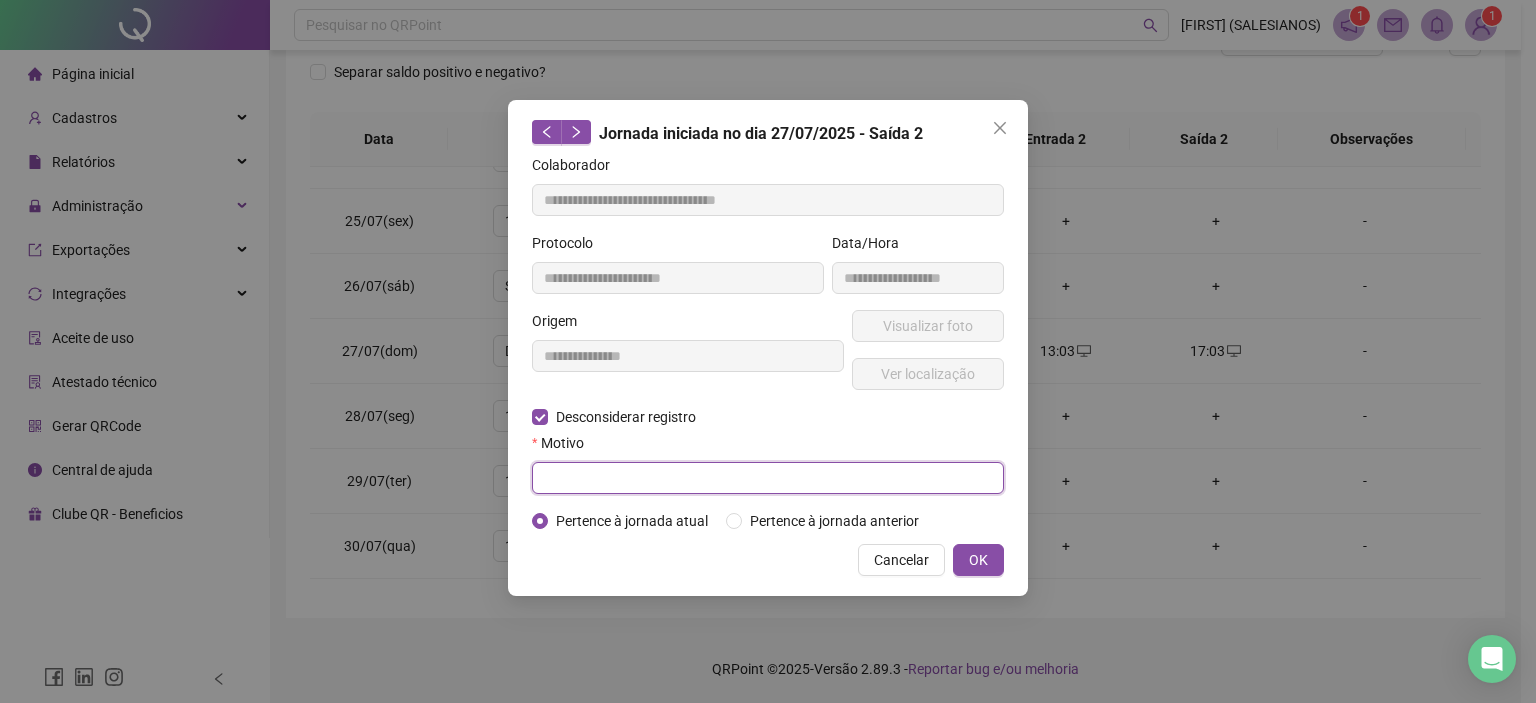 click at bounding box center (768, 478) 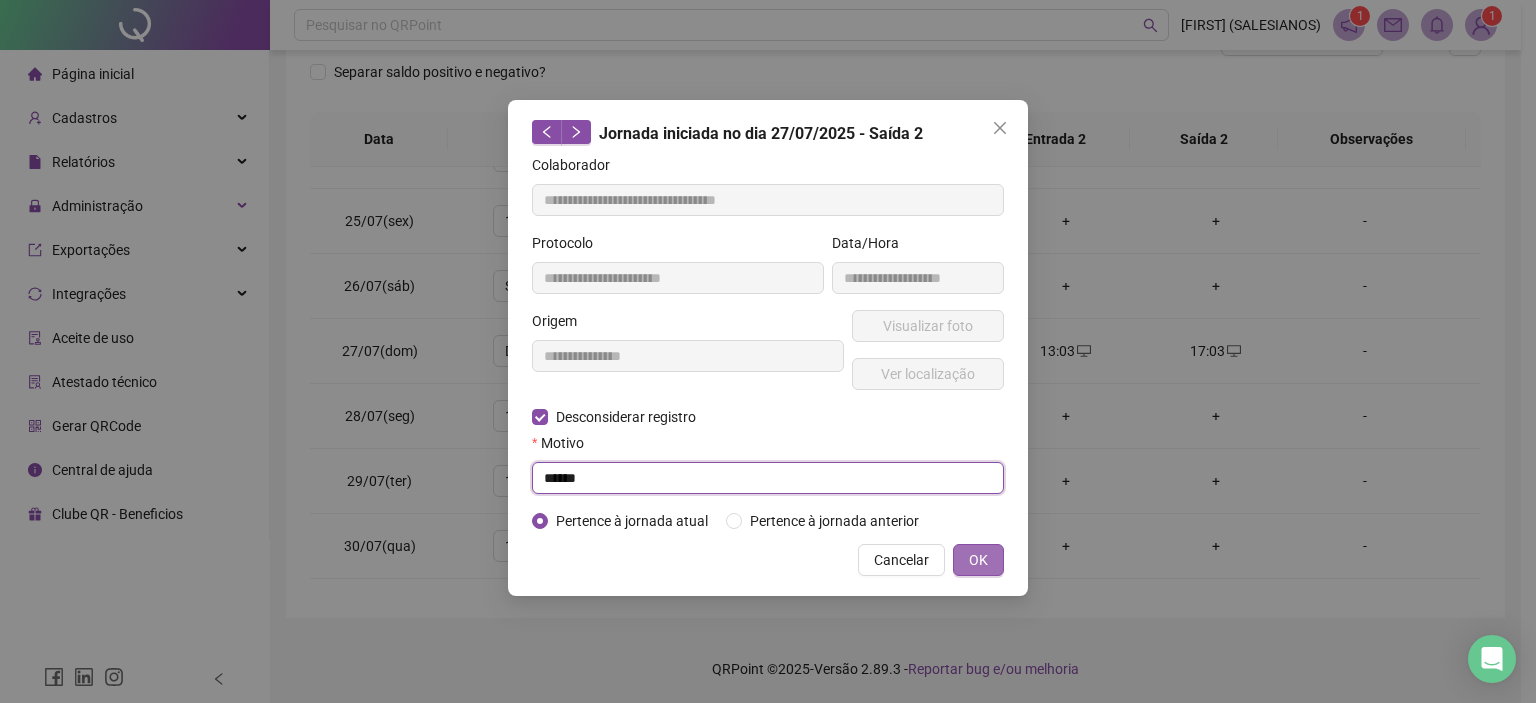 type on "******" 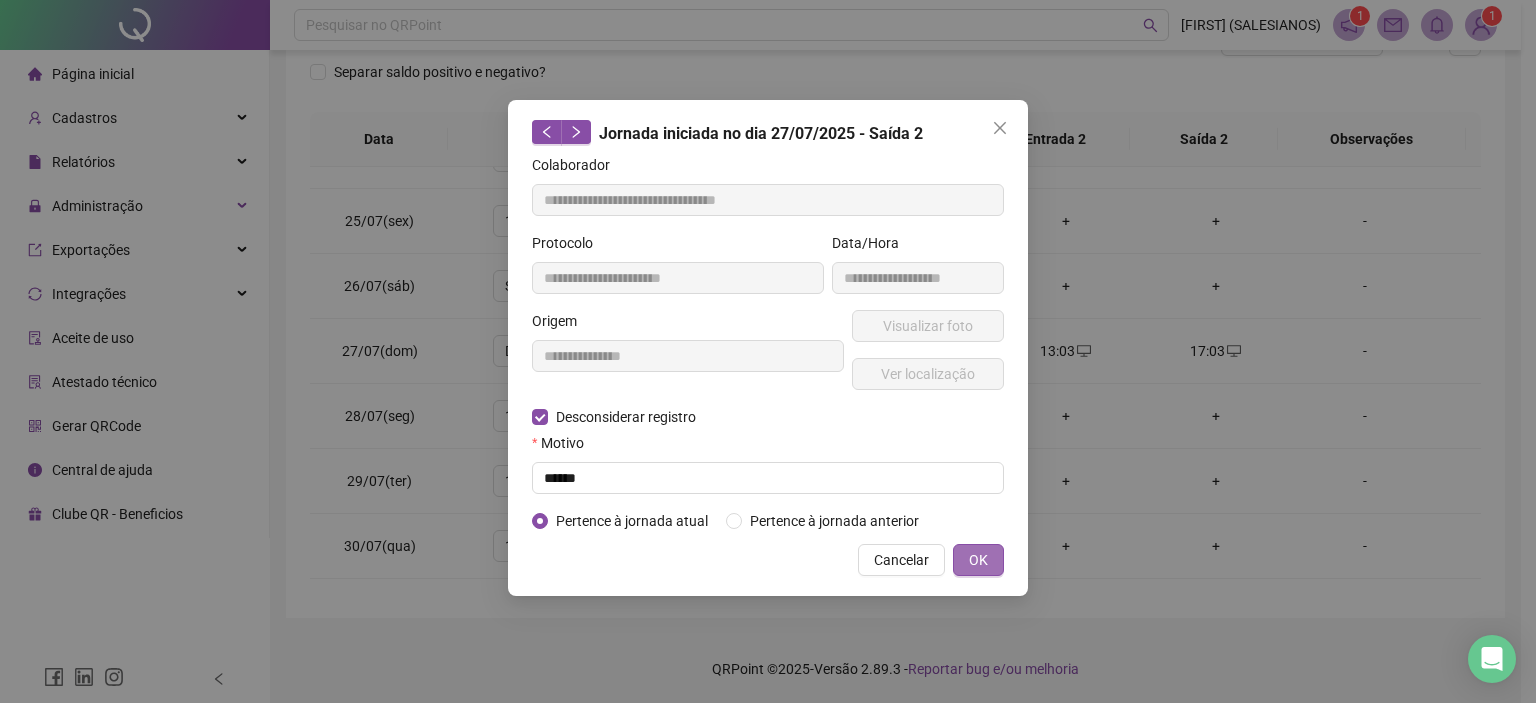click on "OK" at bounding box center [978, 560] 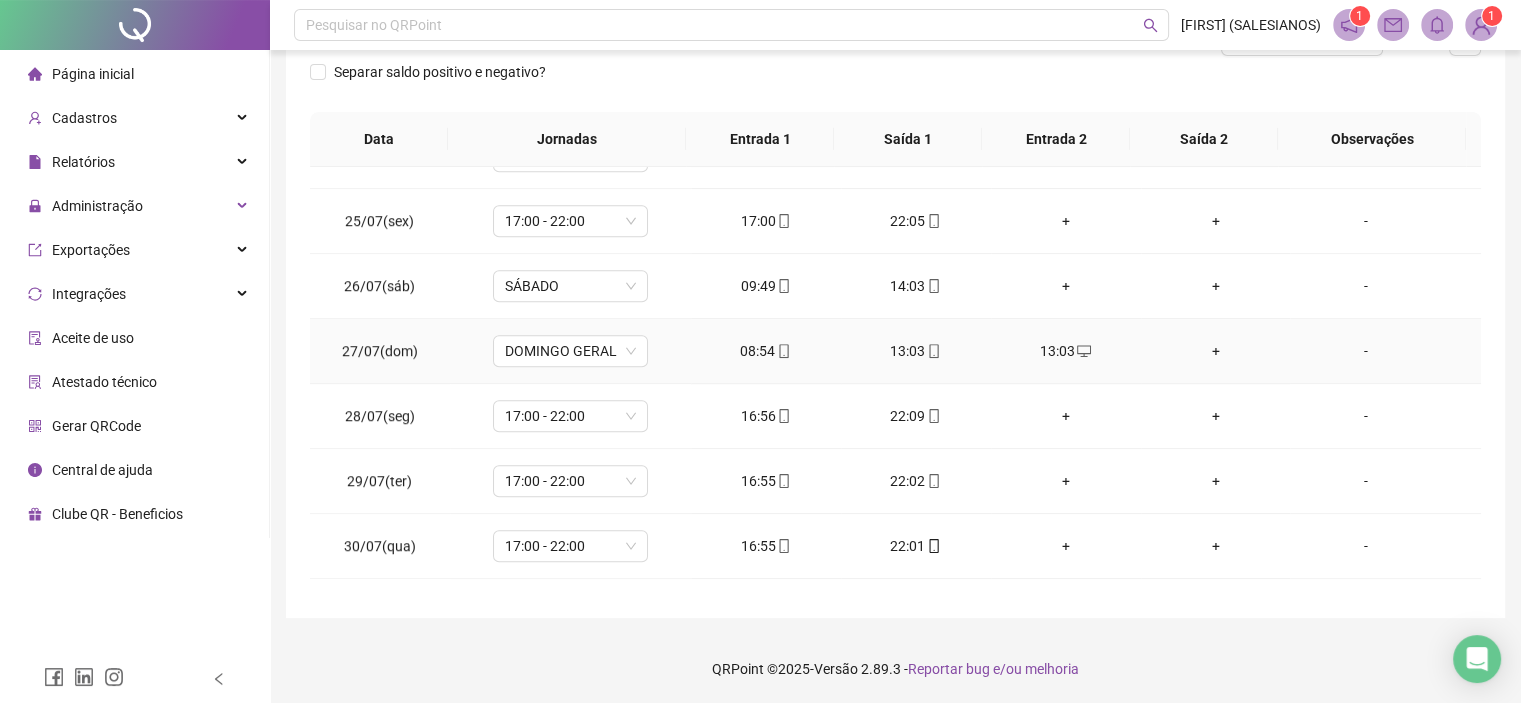 click on "+" at bounding box center [1216, 351] 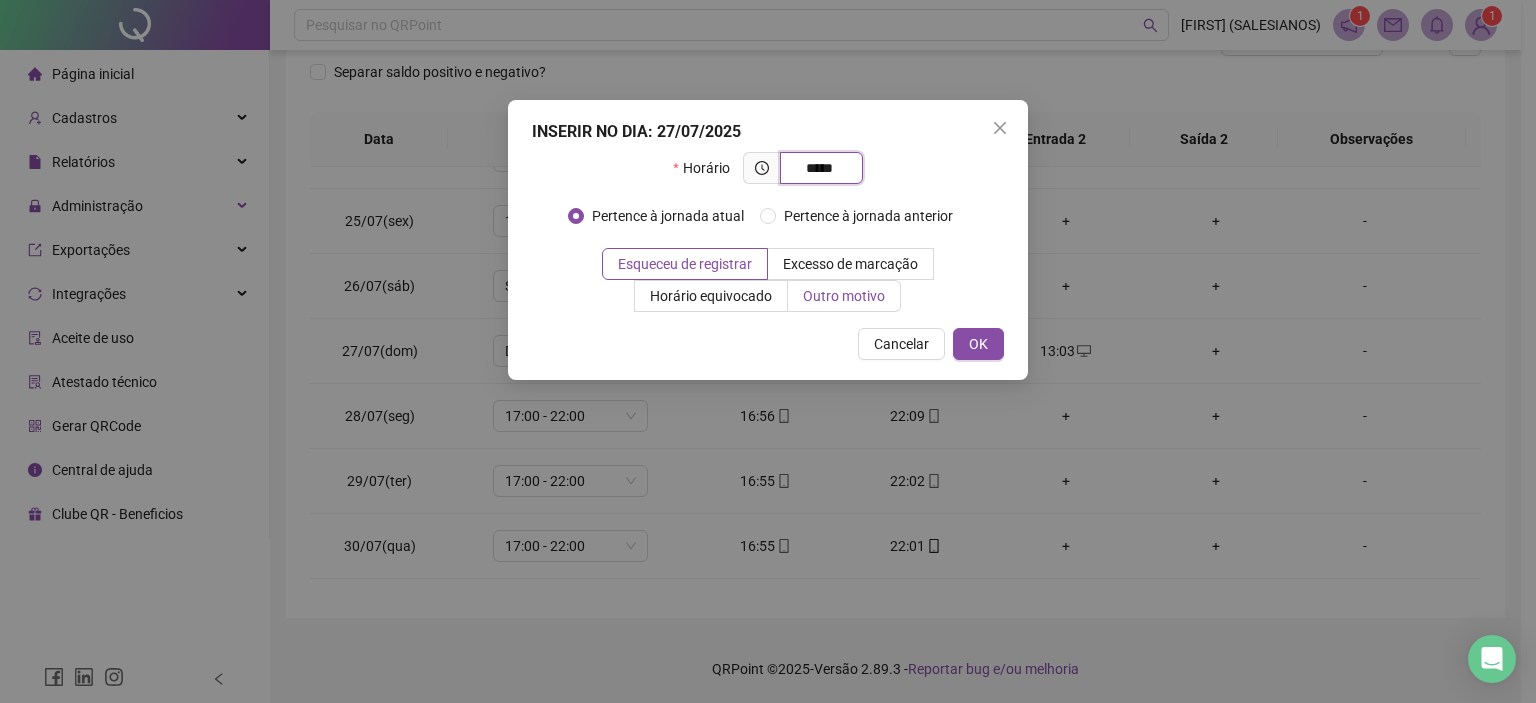 type on "*****" 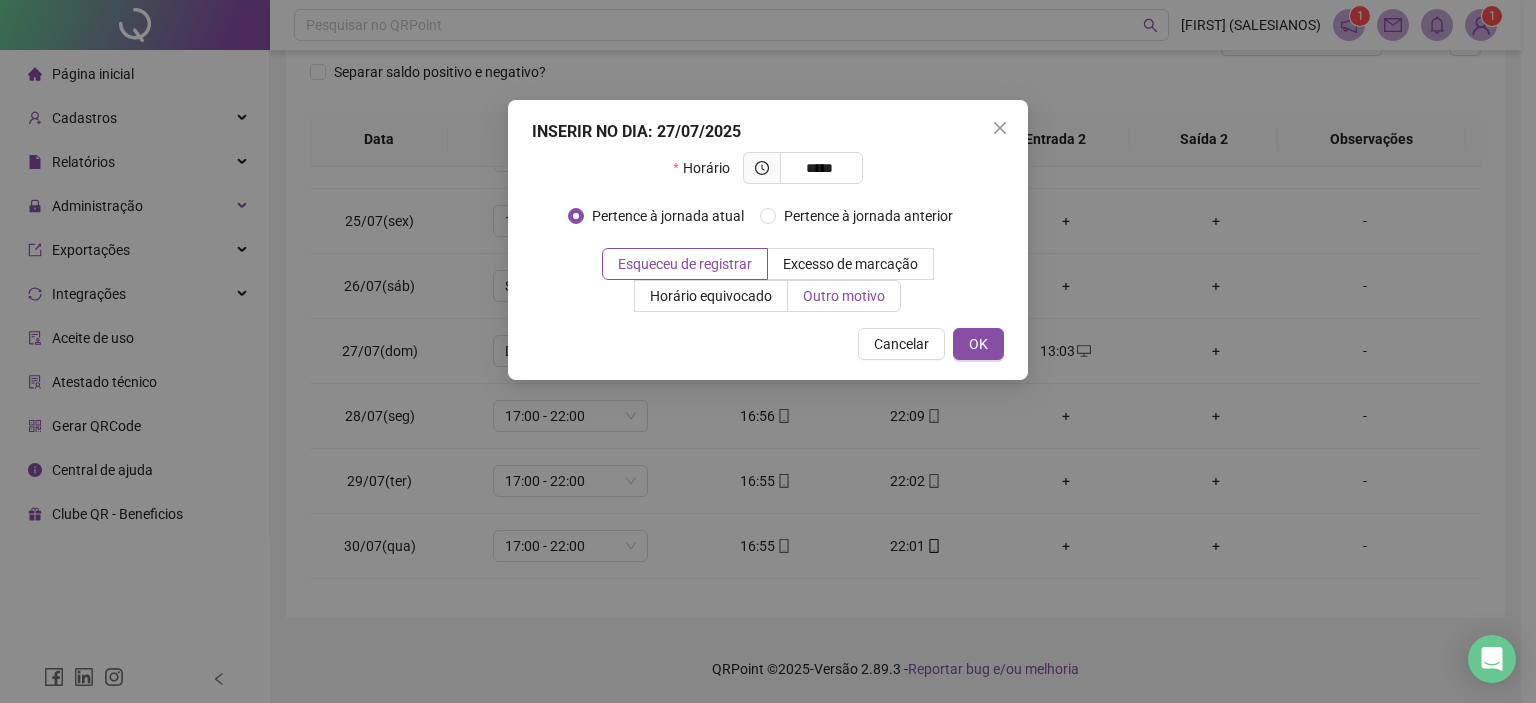 click on "Outro motivo" at bounding box center [844, 296] 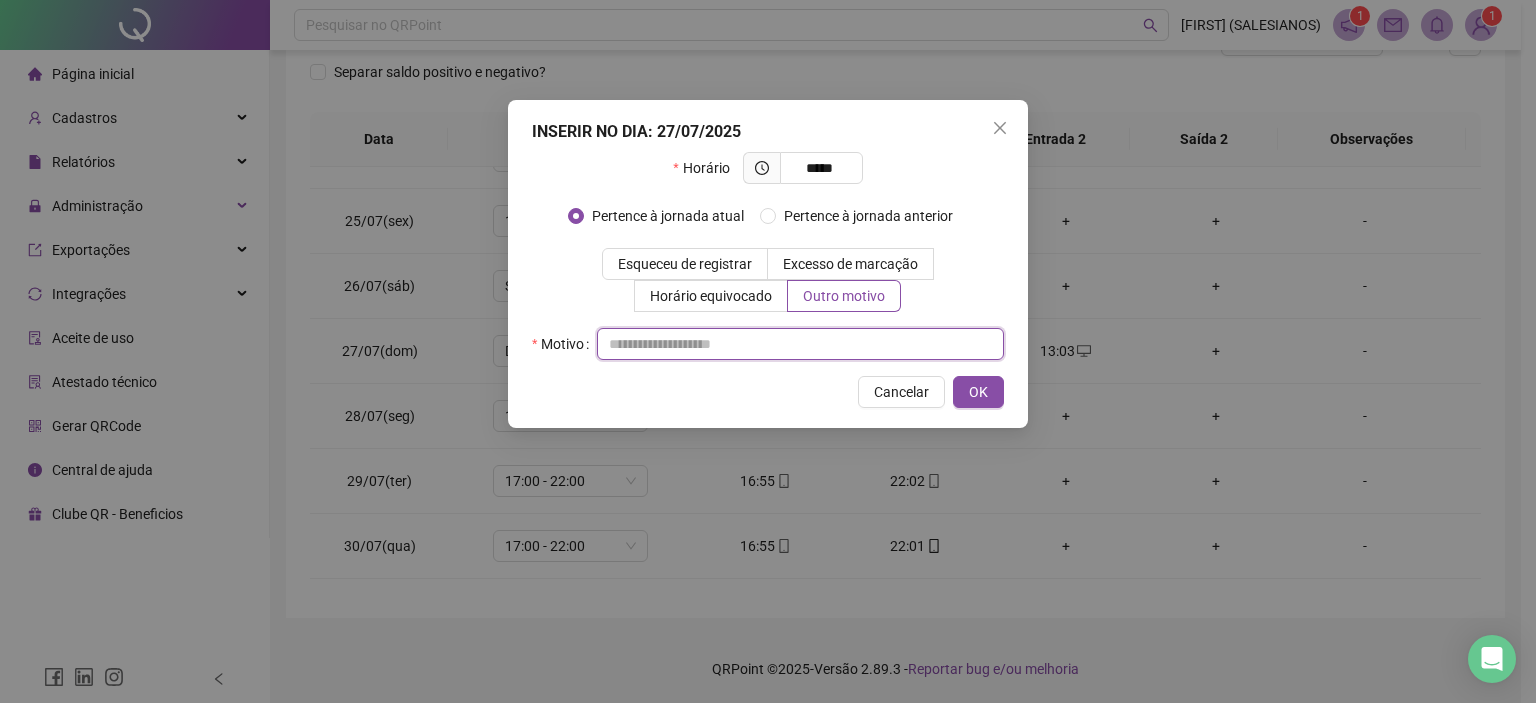 click at bounding box center [800, 344] 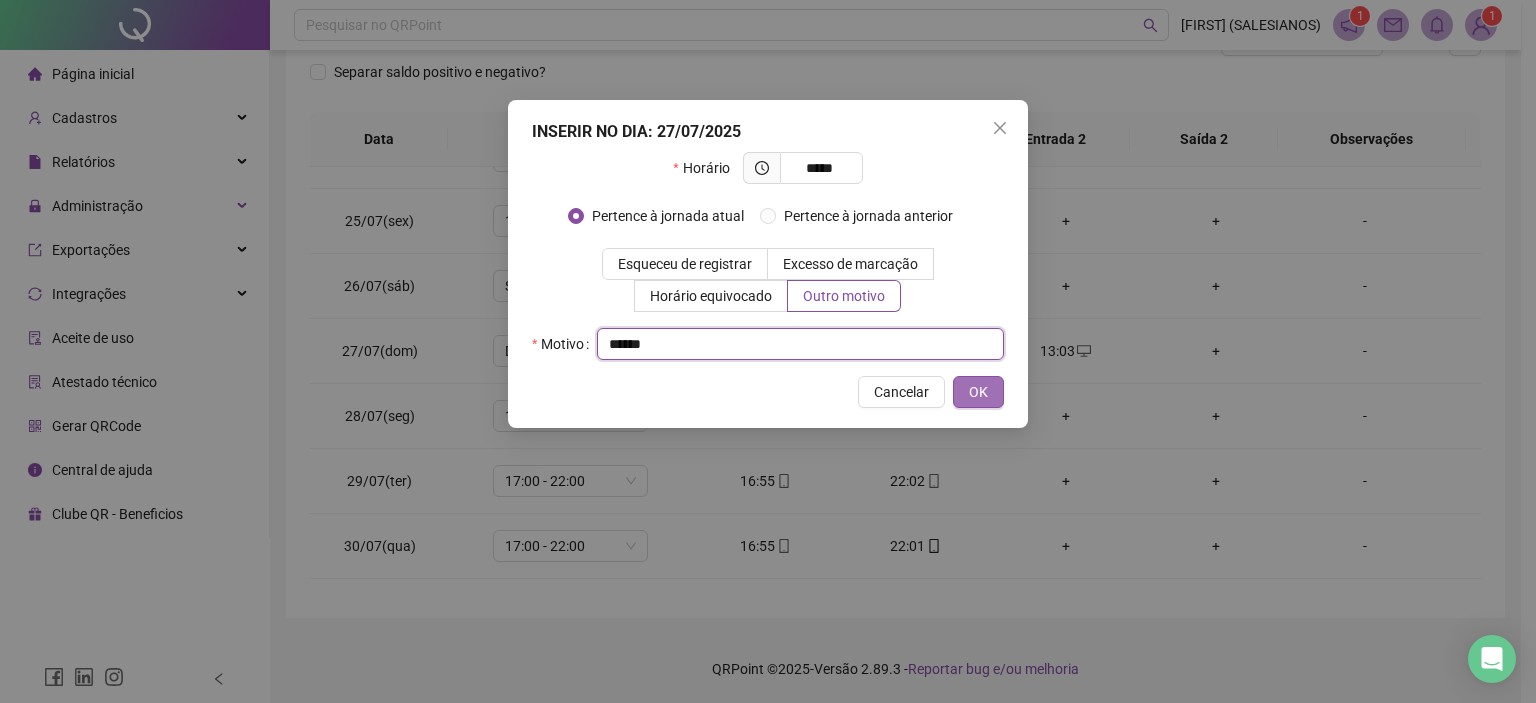 type on "******" 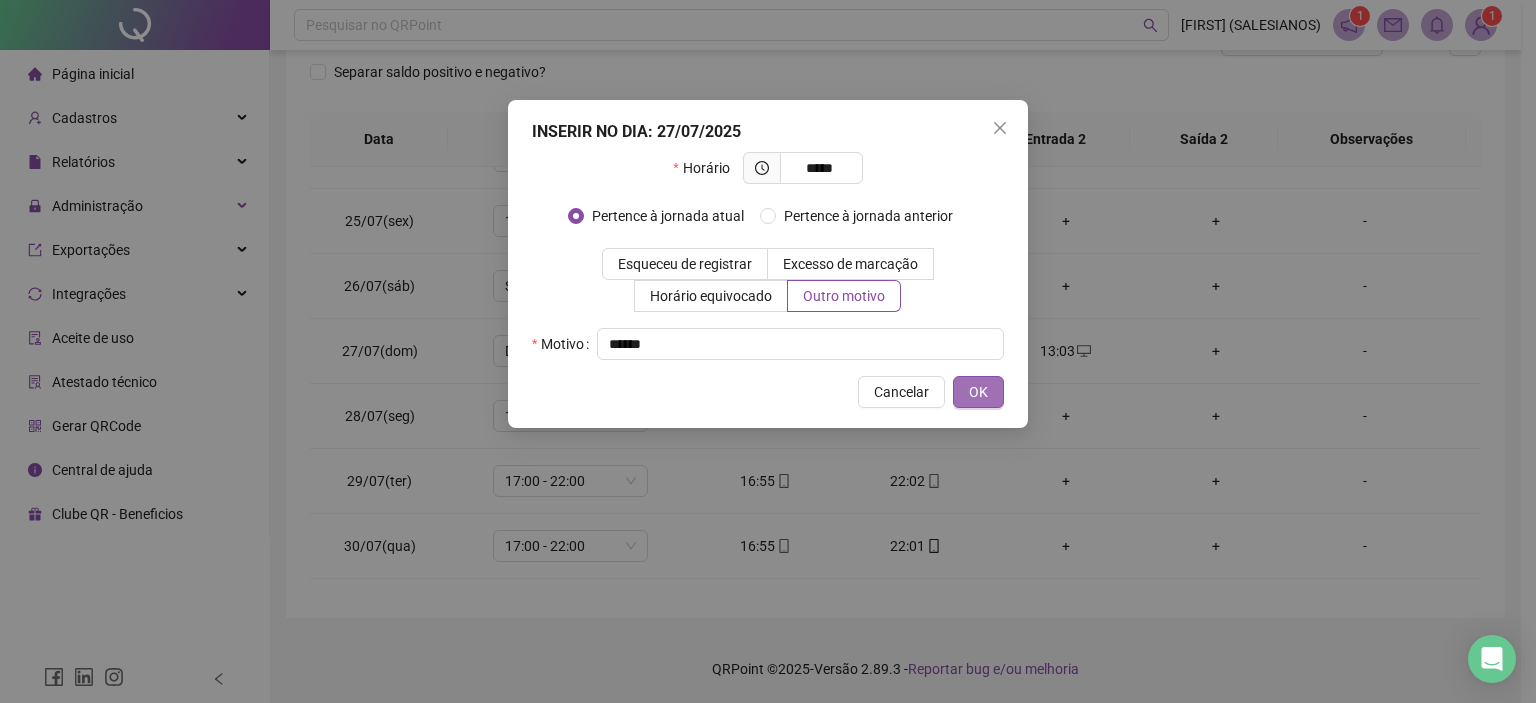 click on "OK" at bounding box center [978, 392] 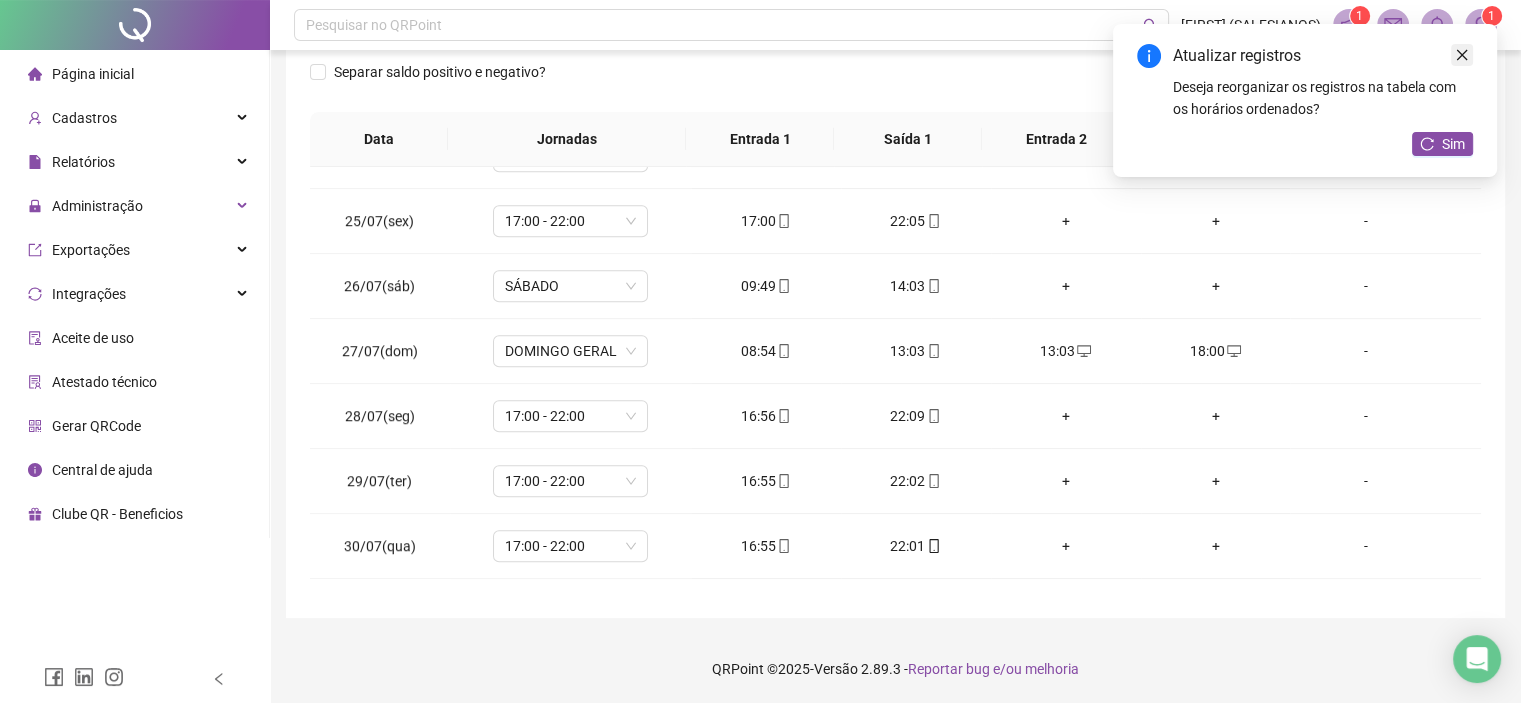 click 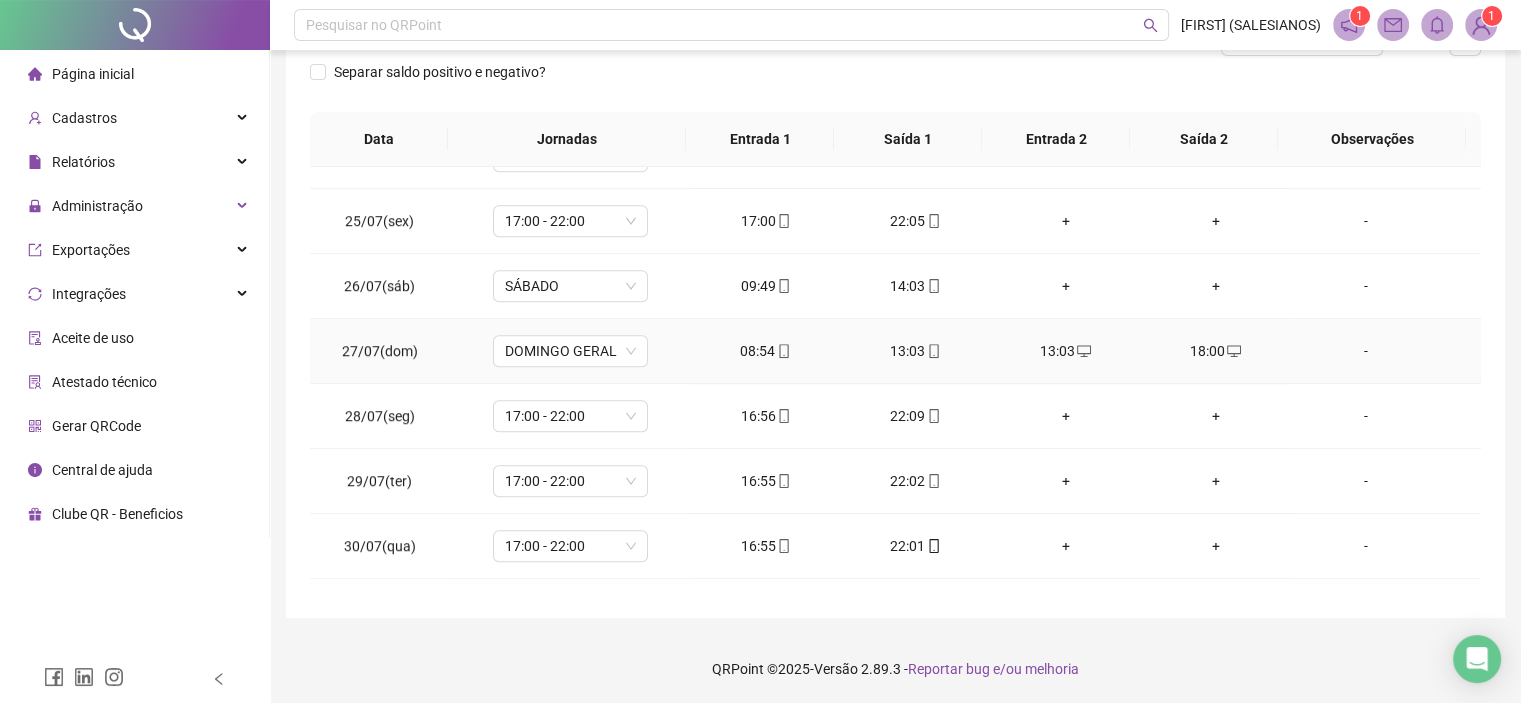 click on "18:00" at bounding box center [1216, 351] 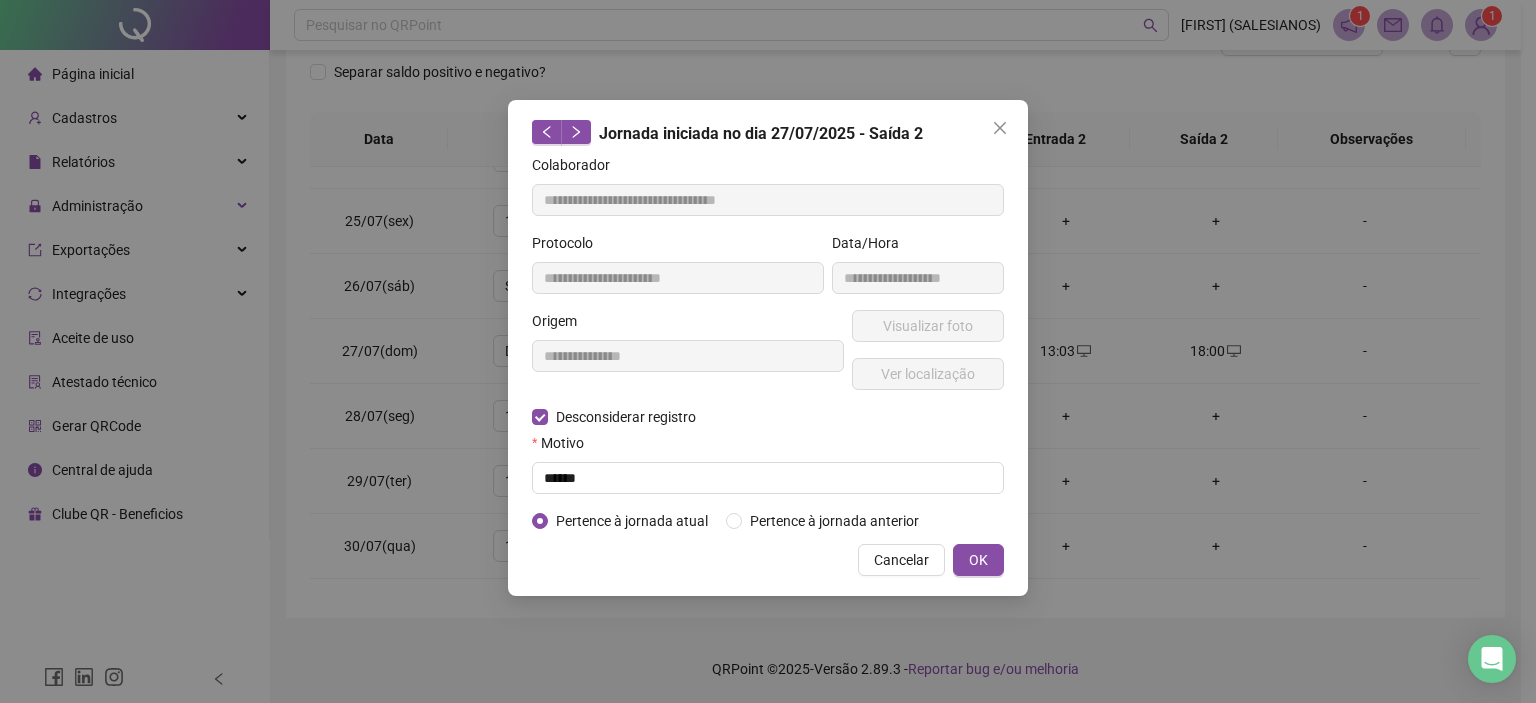 type on "**********" 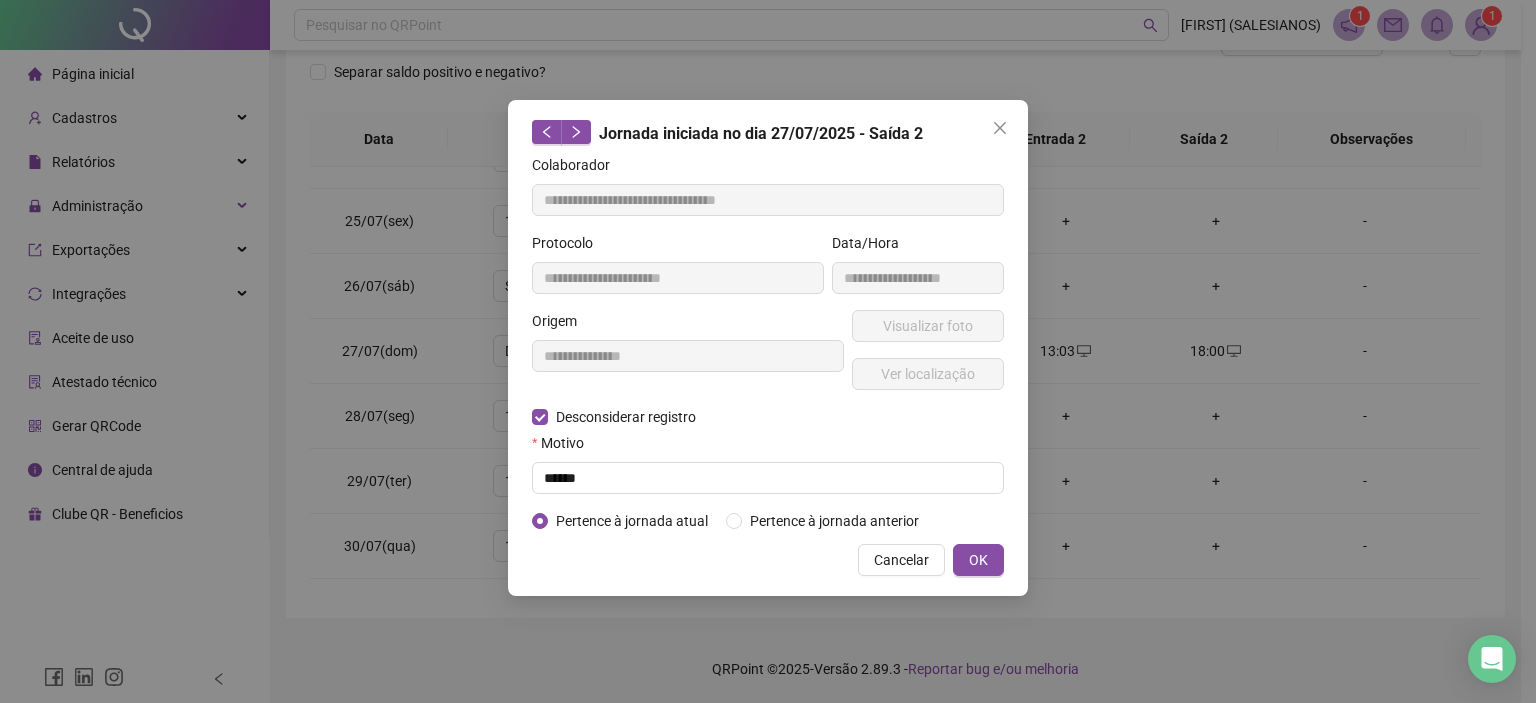 type on "**********" 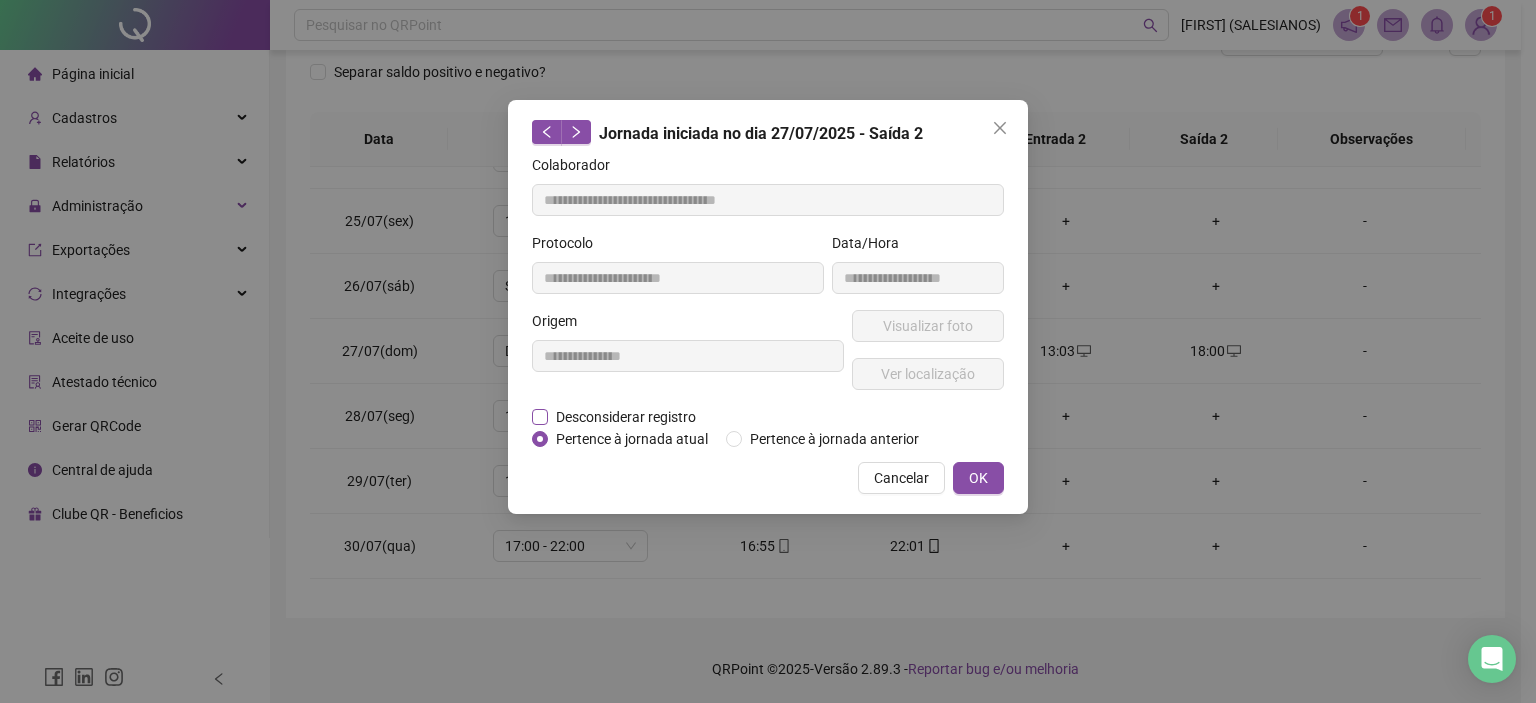 click on "Desconsiderar registro" at bounding box center [626, 417] 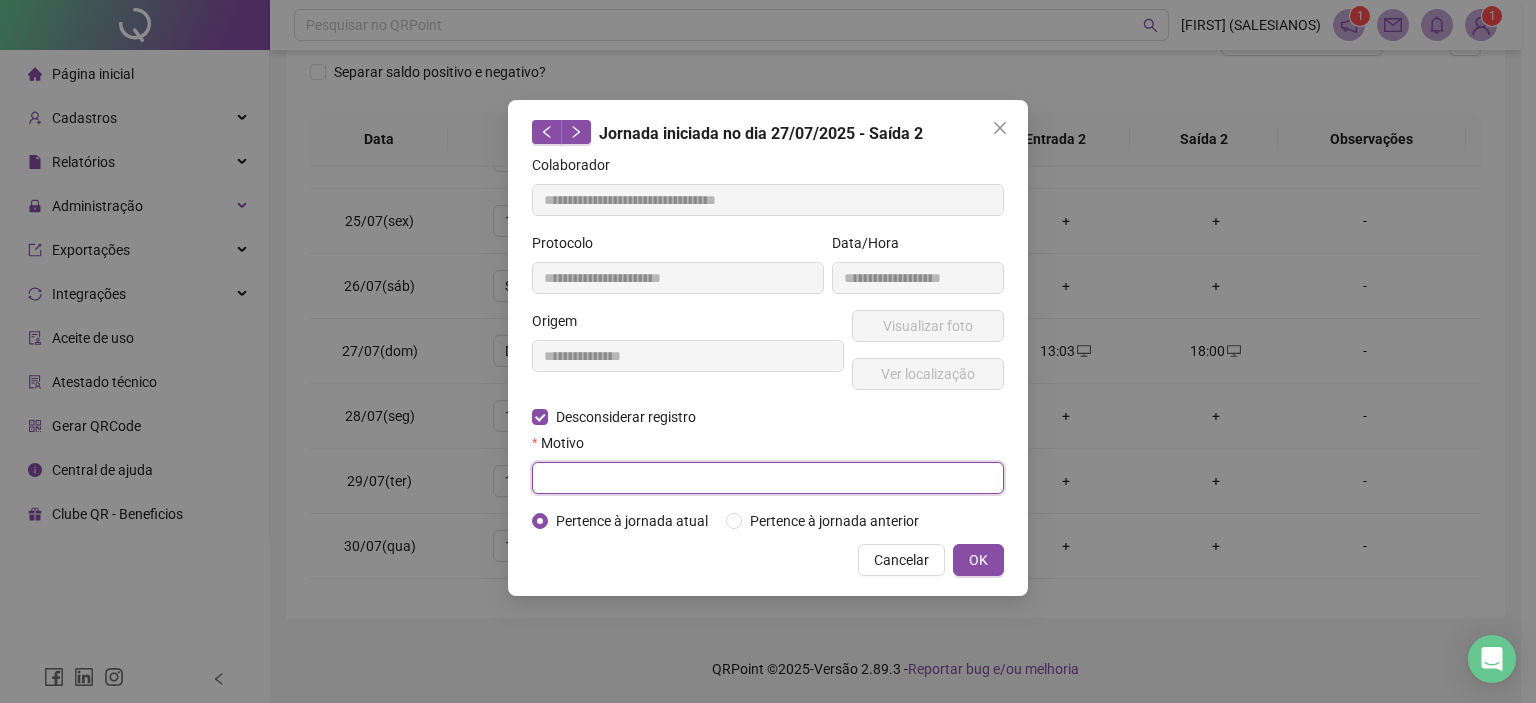 click at bounding box center (768, 478) 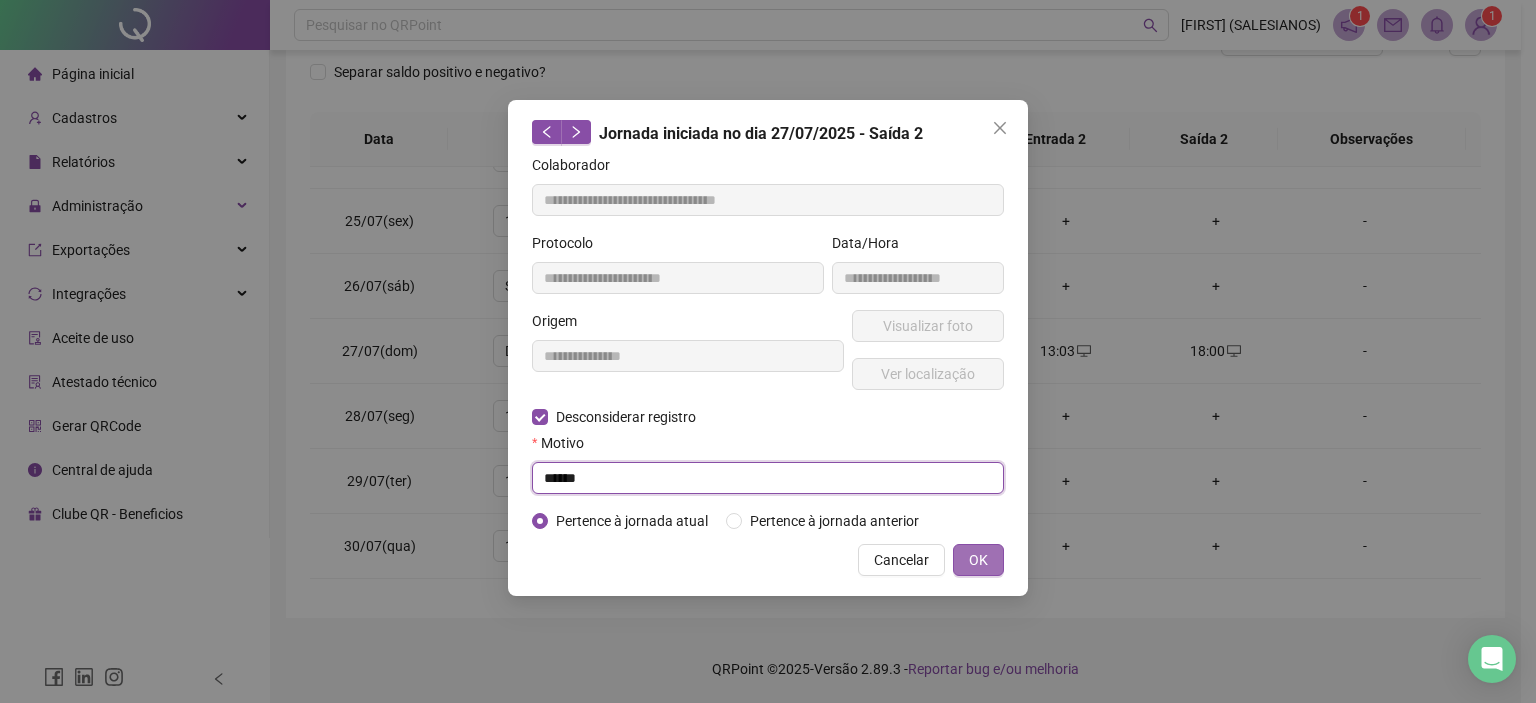 type on "******" 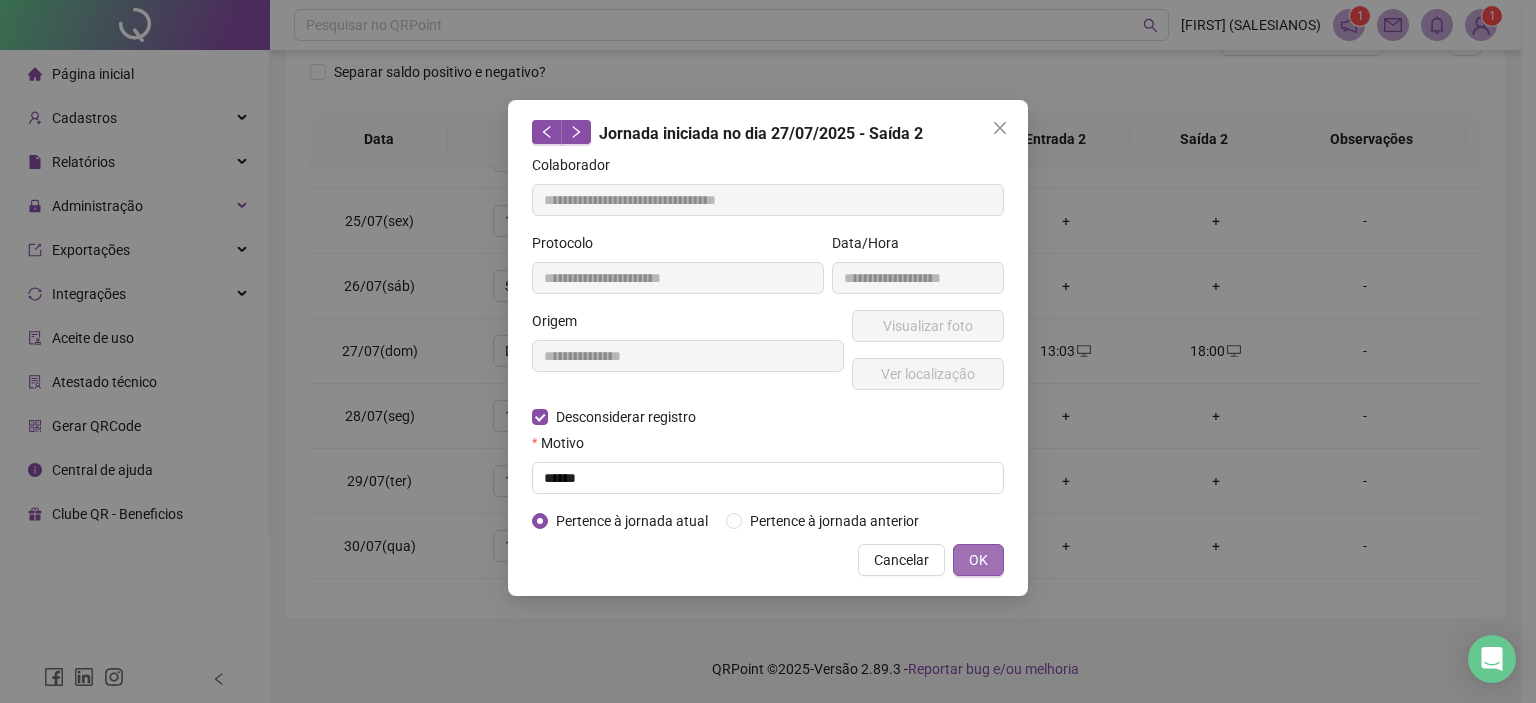 click on "OK" at bounding box center (978, 560) 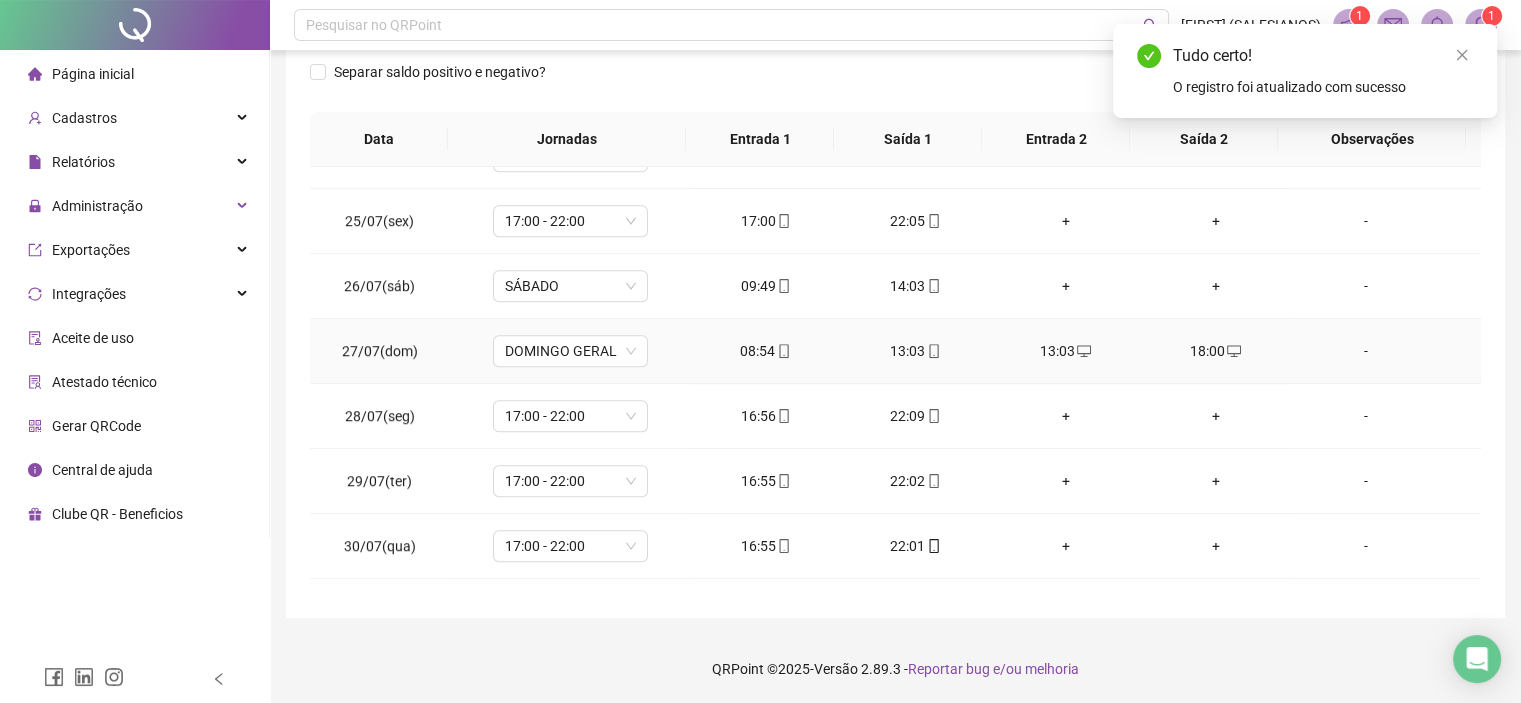 click on "18:00" at bounding box center (1216, 351) 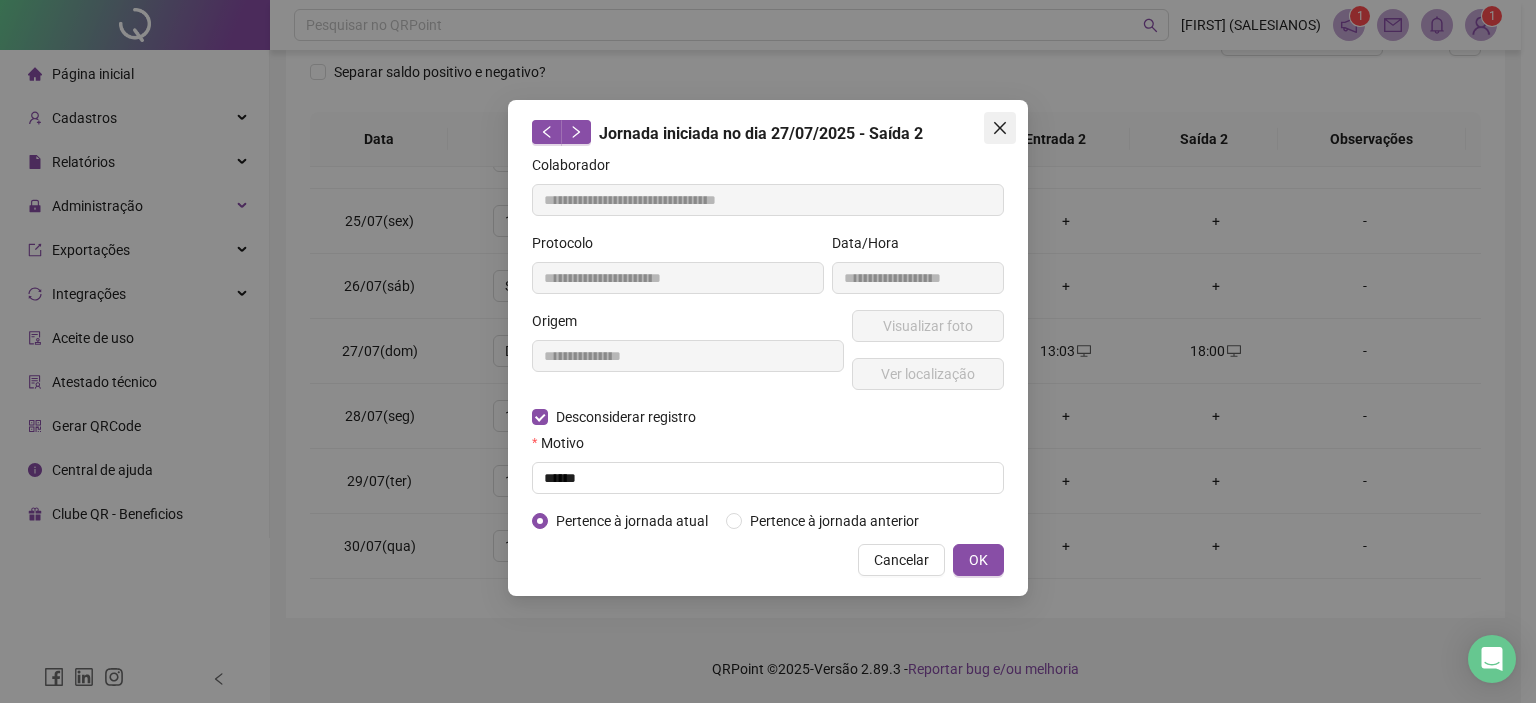 click 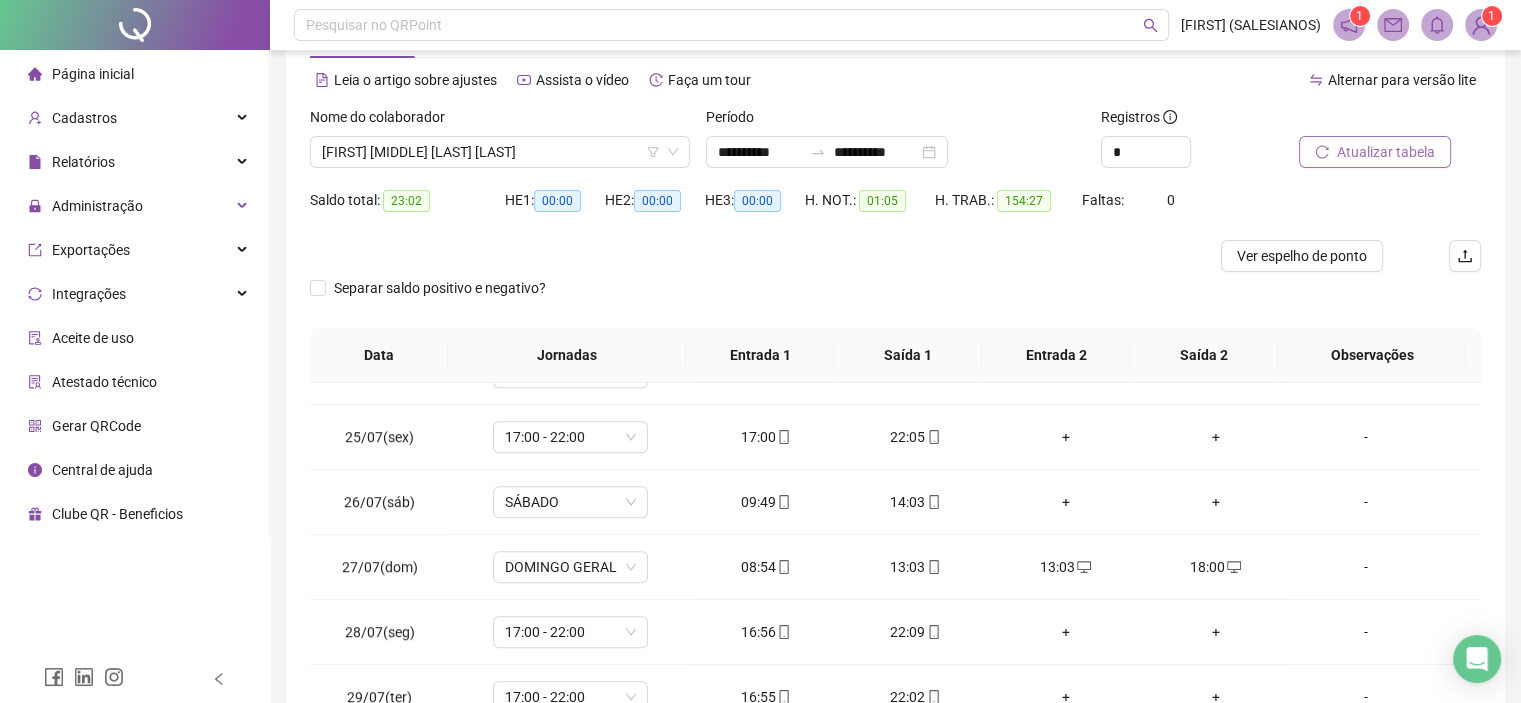 scroll, scrollTop: 0, scrollLeft: 0, axis: both 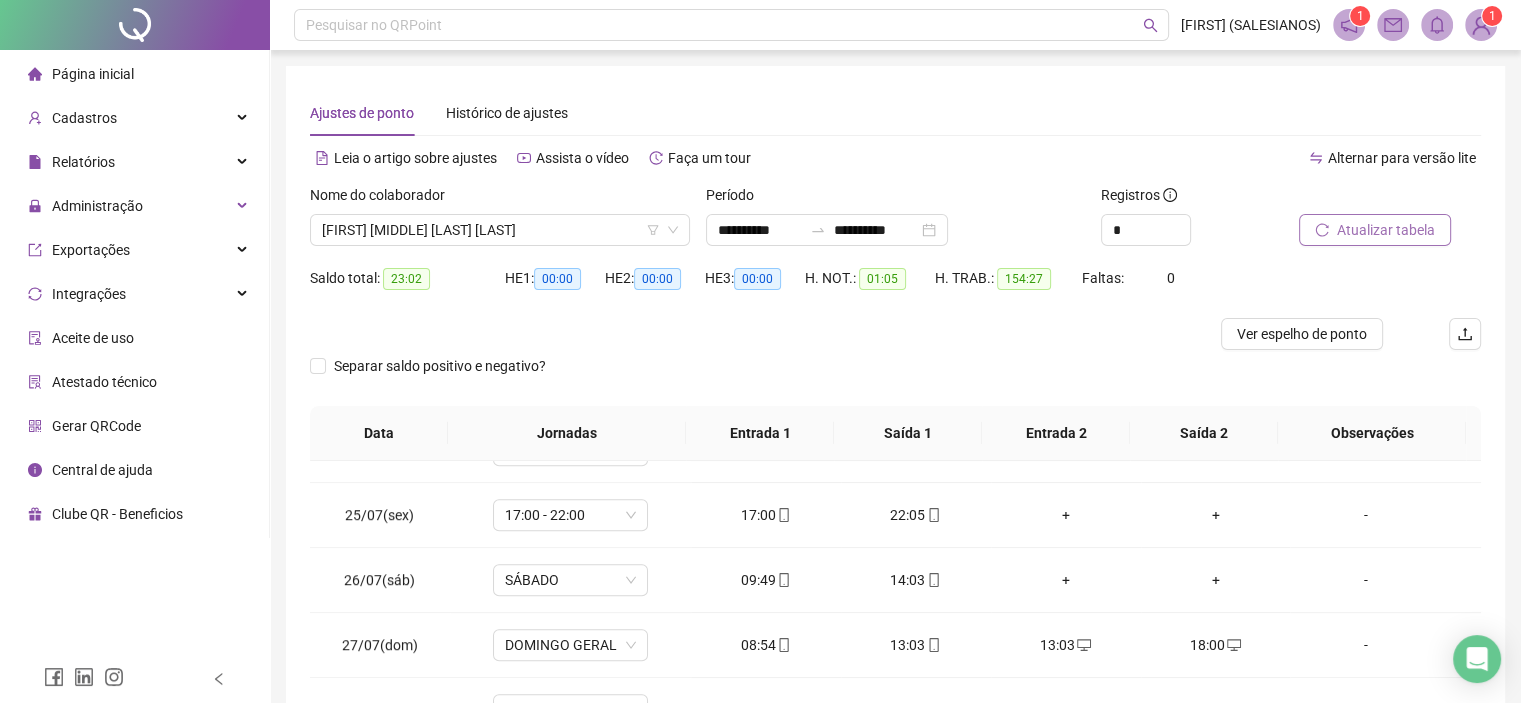 click on "Atualizar tabela" at bounding box center (1386, 230) 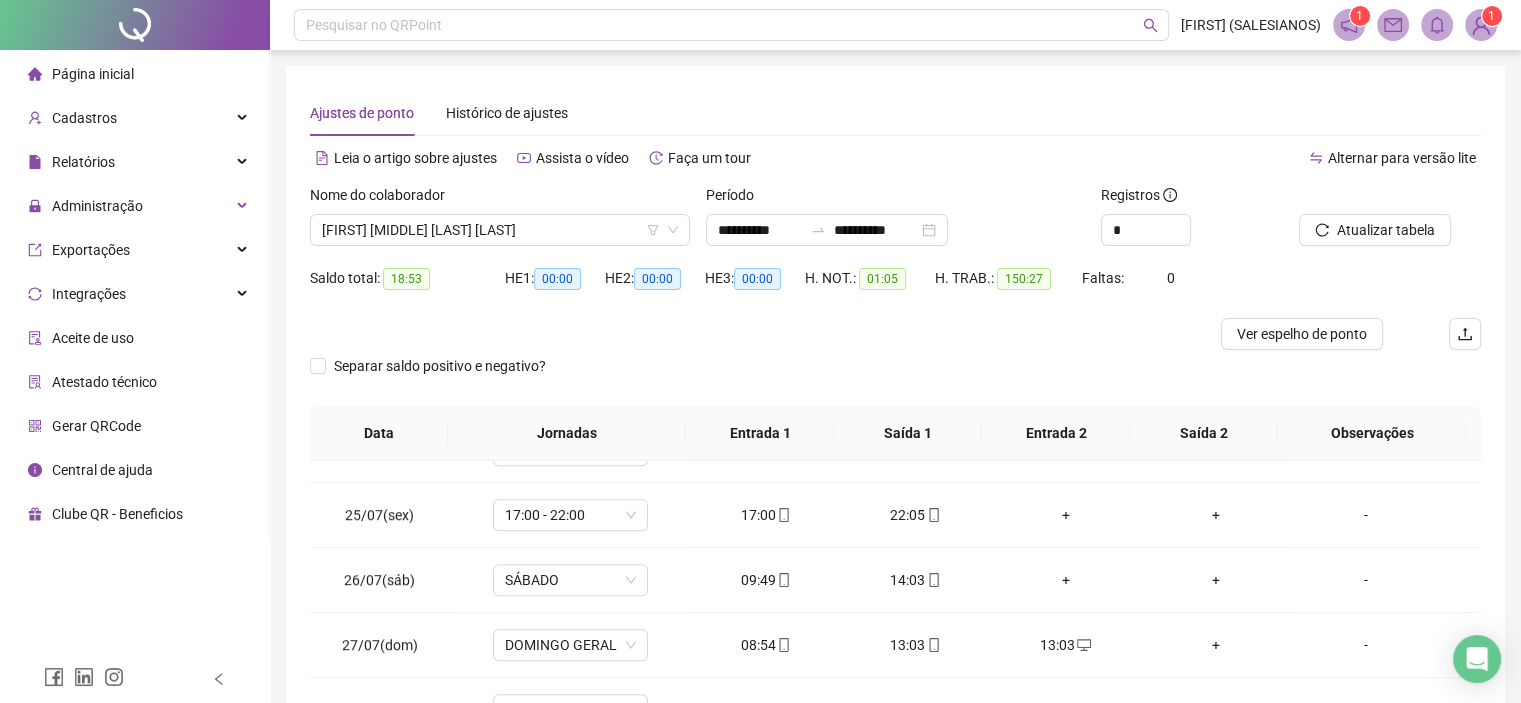scroll, scrollTop: 294, scrollLeft: 0, axis: vertical 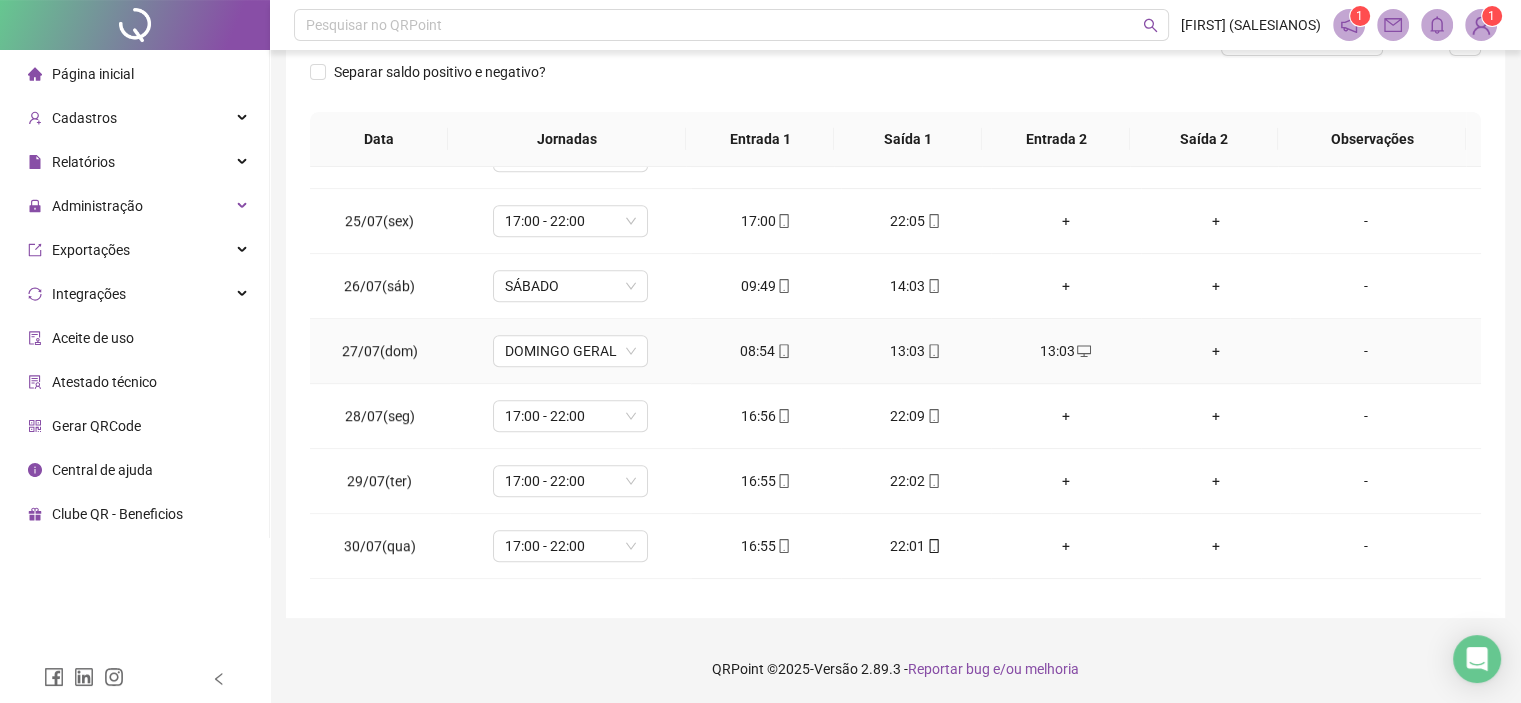 click on "+" at bounding box center [1216, 351] 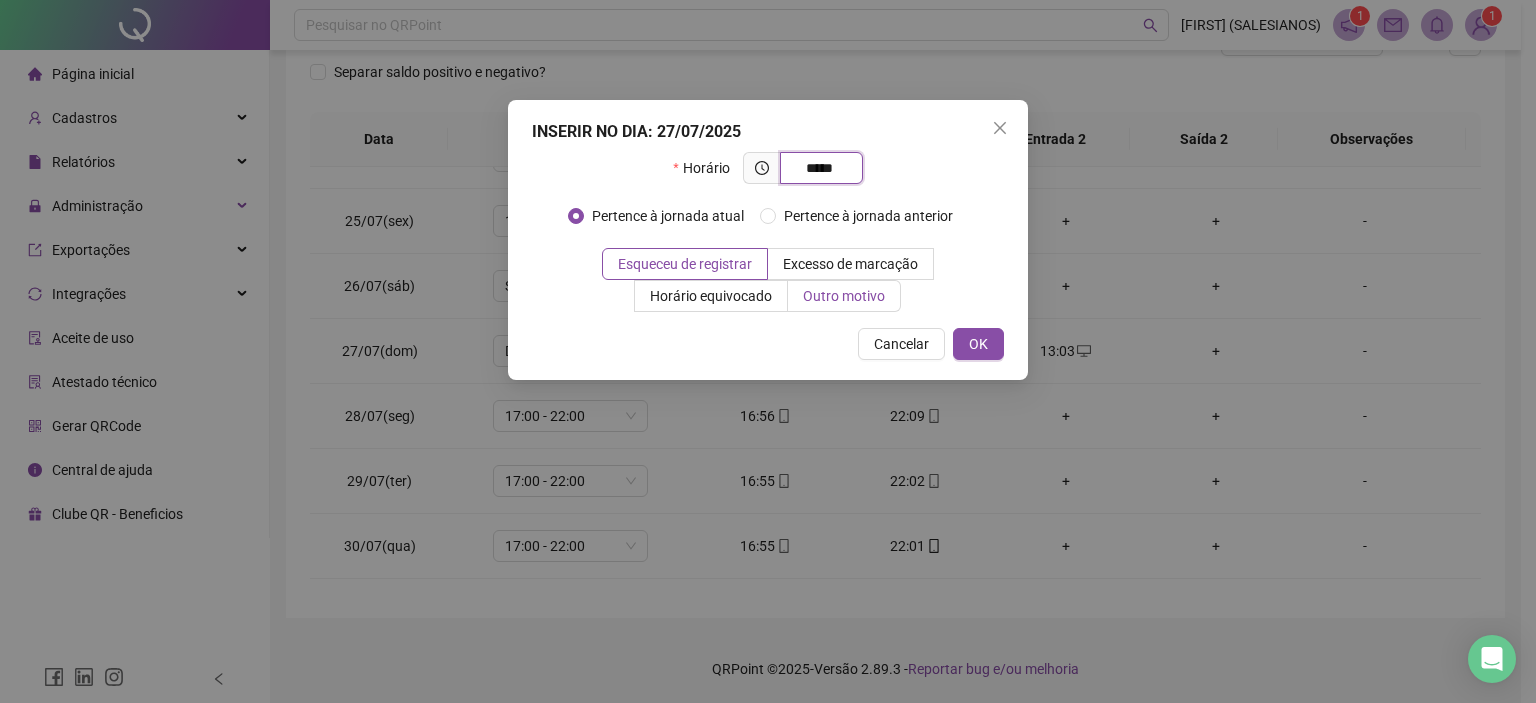 type on "*****" 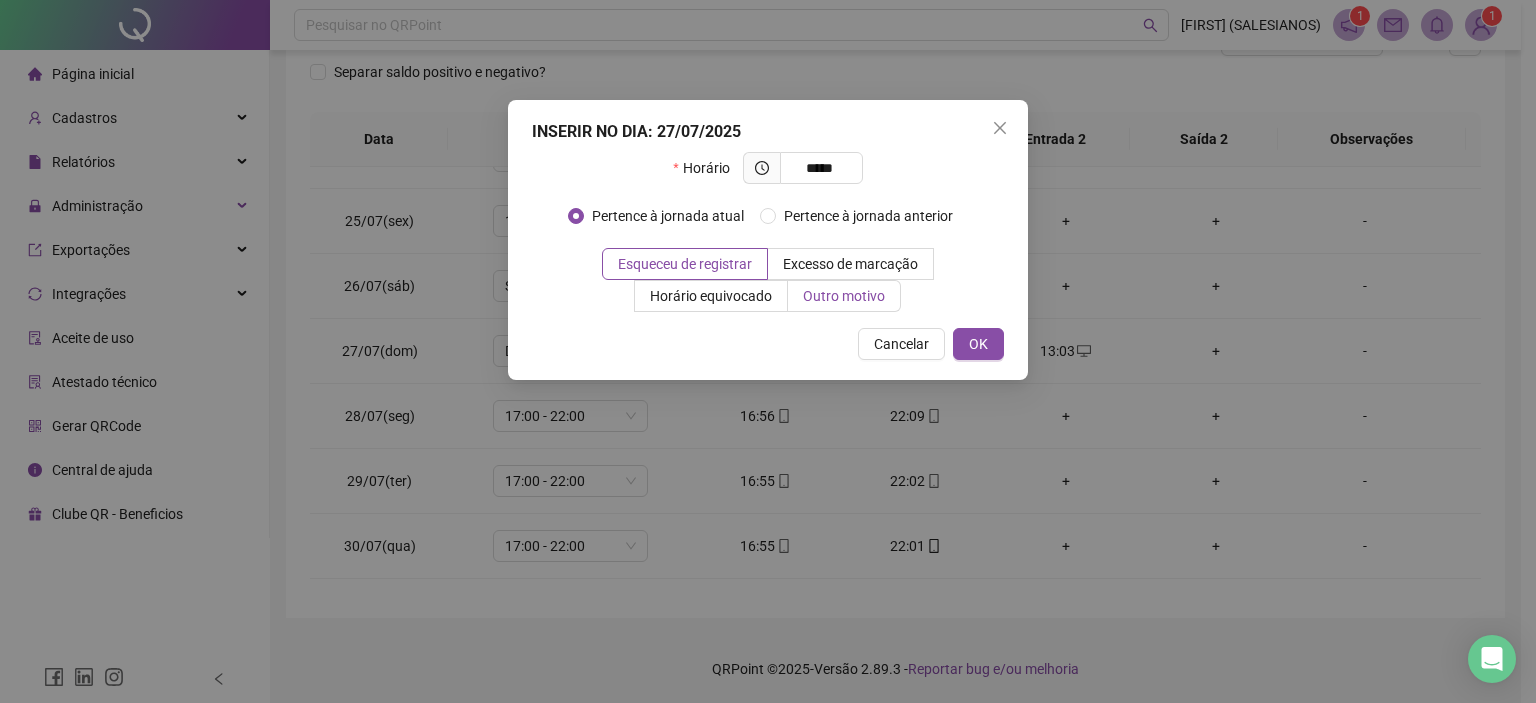 click on "Outro motivo" at bounding box center (844, 296) 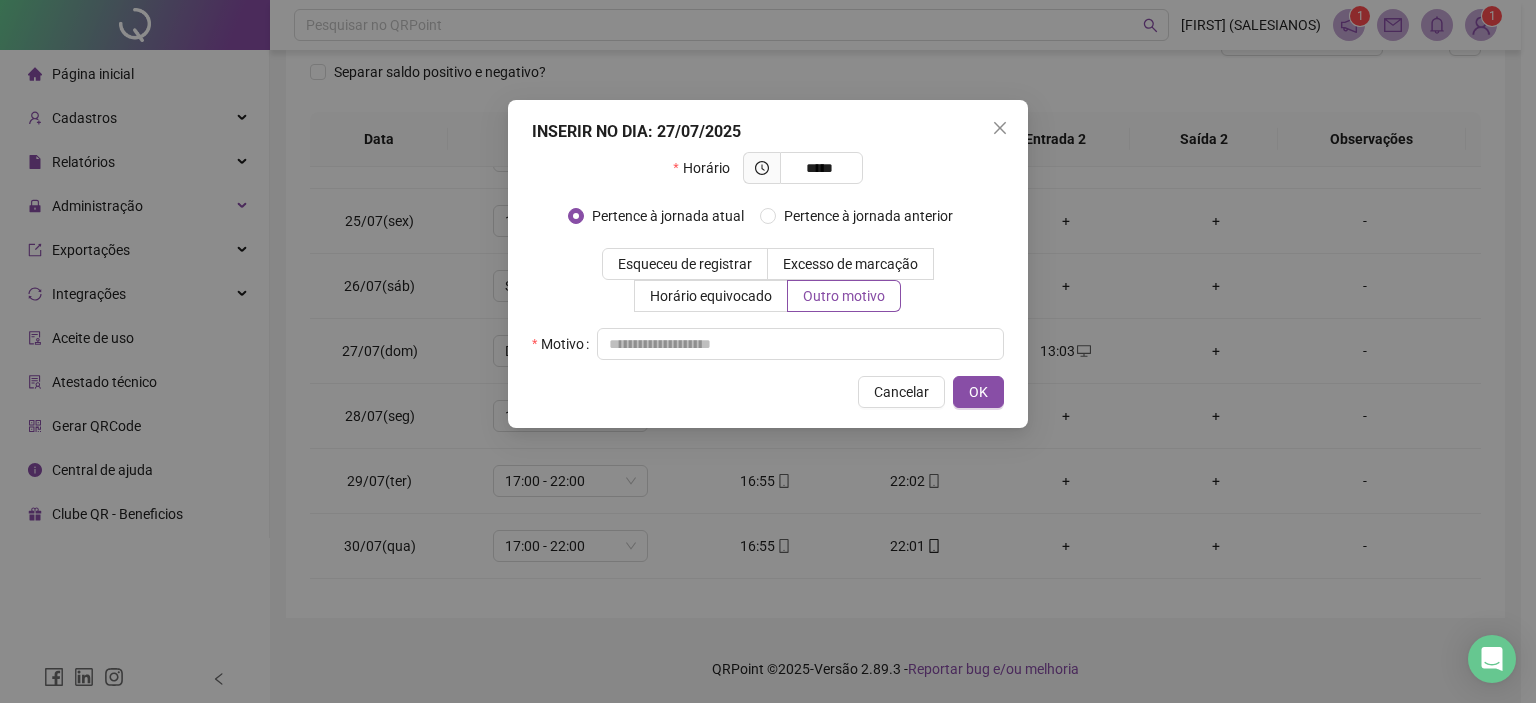 click on "Horário ***** Pertence à jornada atual Pertence à jornada anterior Esqueceu de registrar Excesso de marcação Horário equivocado Outro motivo Motivo" at bounding box center (768, 256) 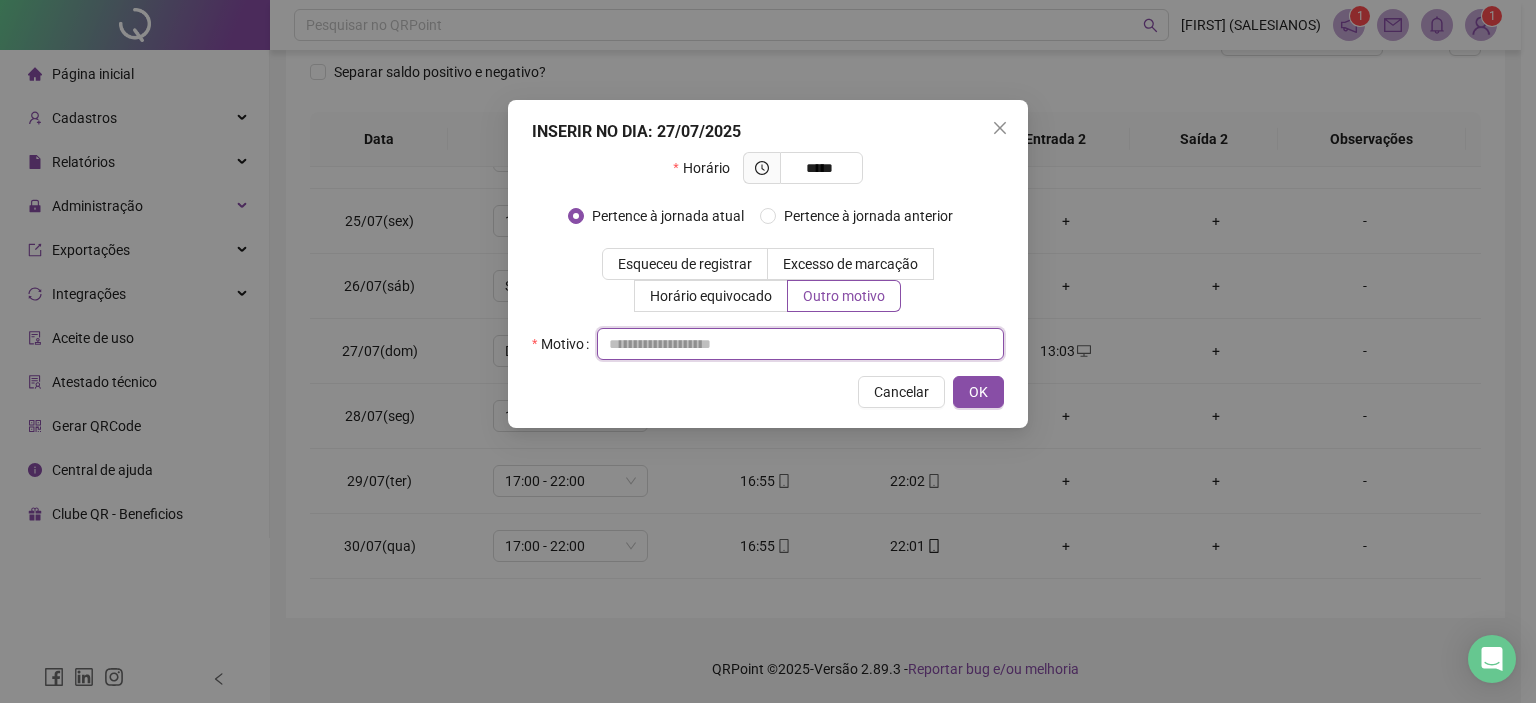 click at bounding box center [800, 344] 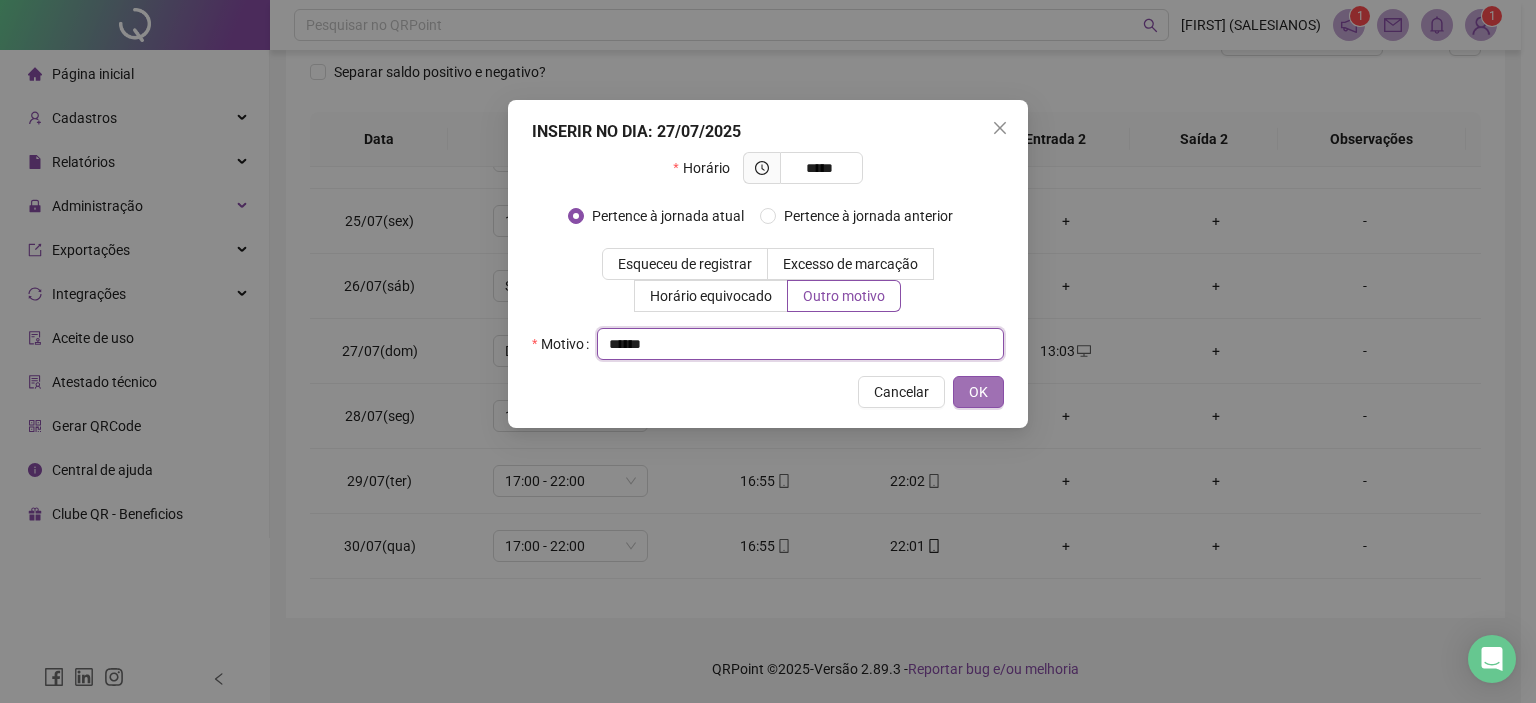 type on "******" 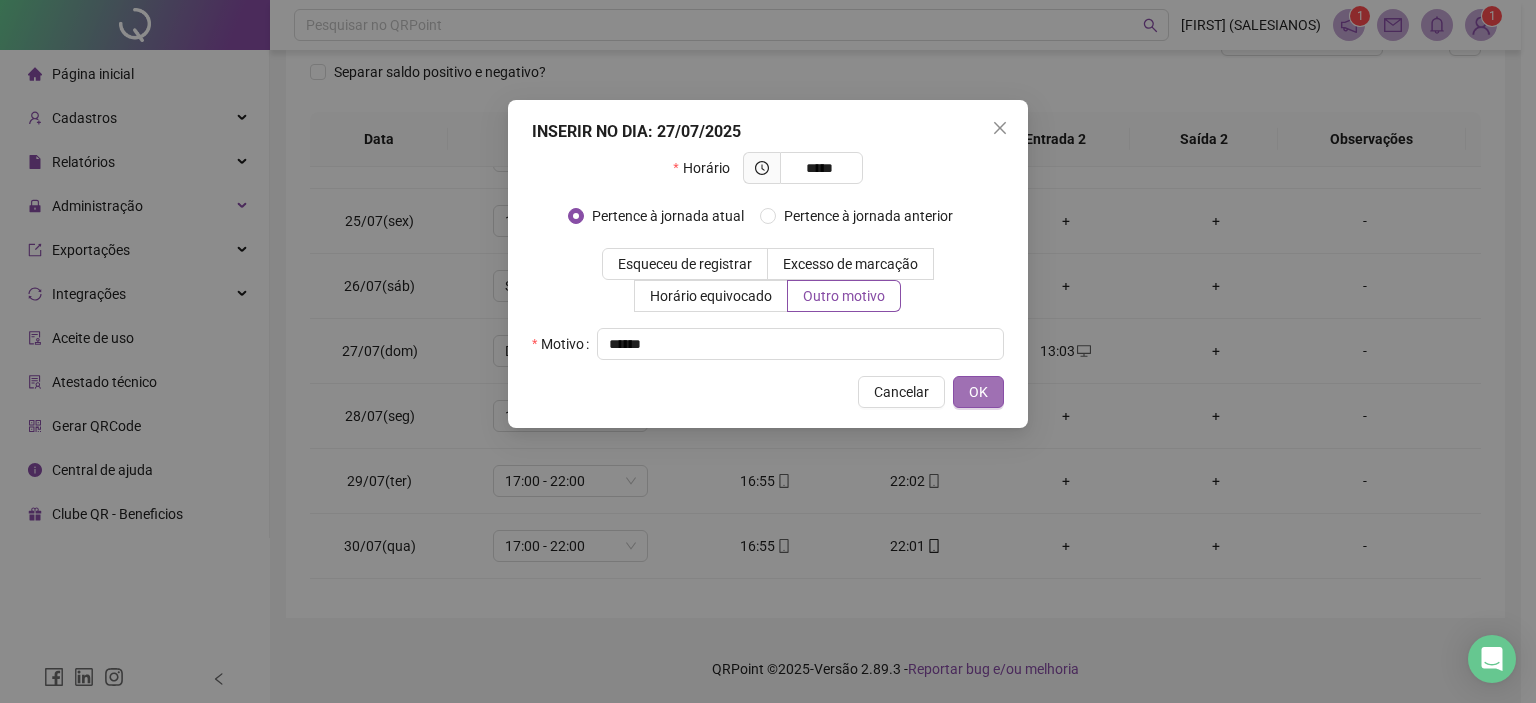 click on "OK" at bounding box center (978, 392) 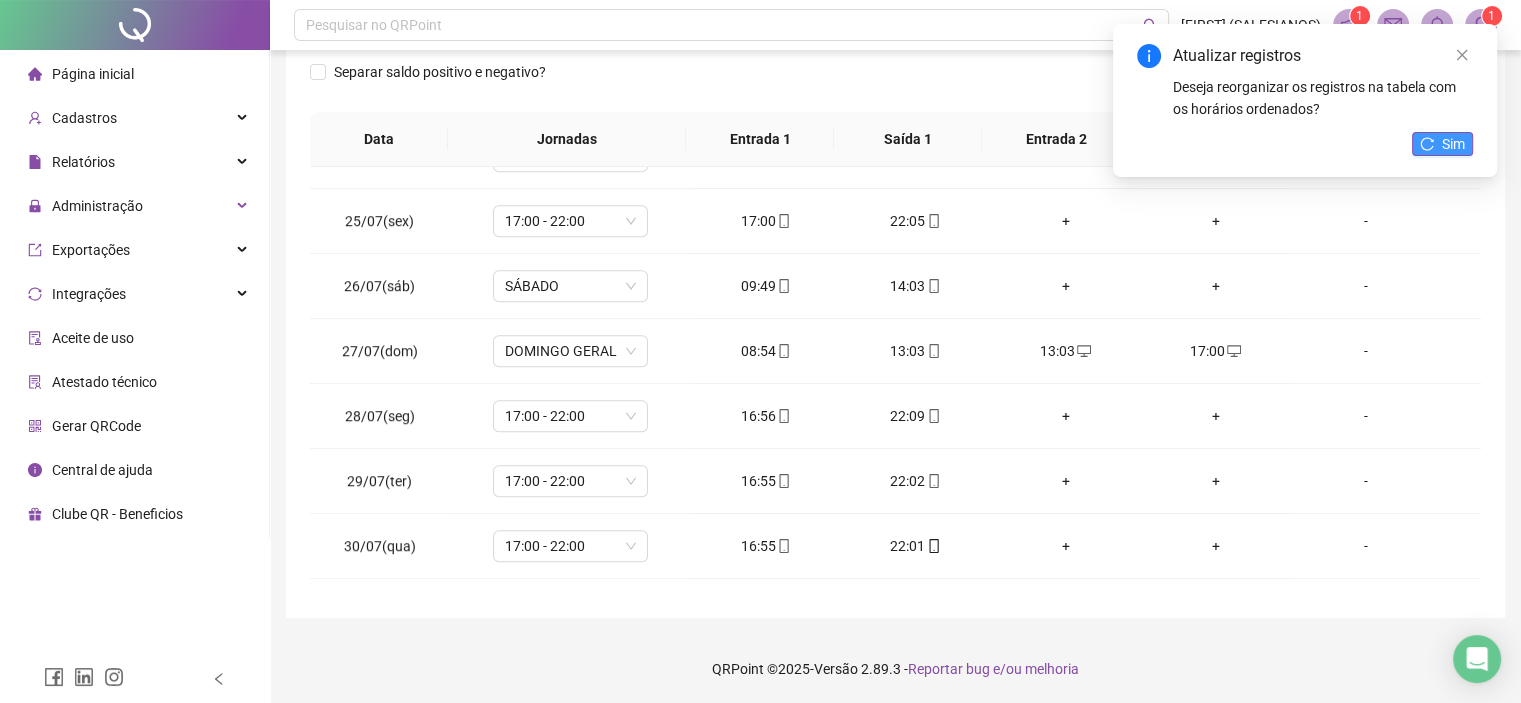 click on "Sim" at bounding box center (1442, 144) 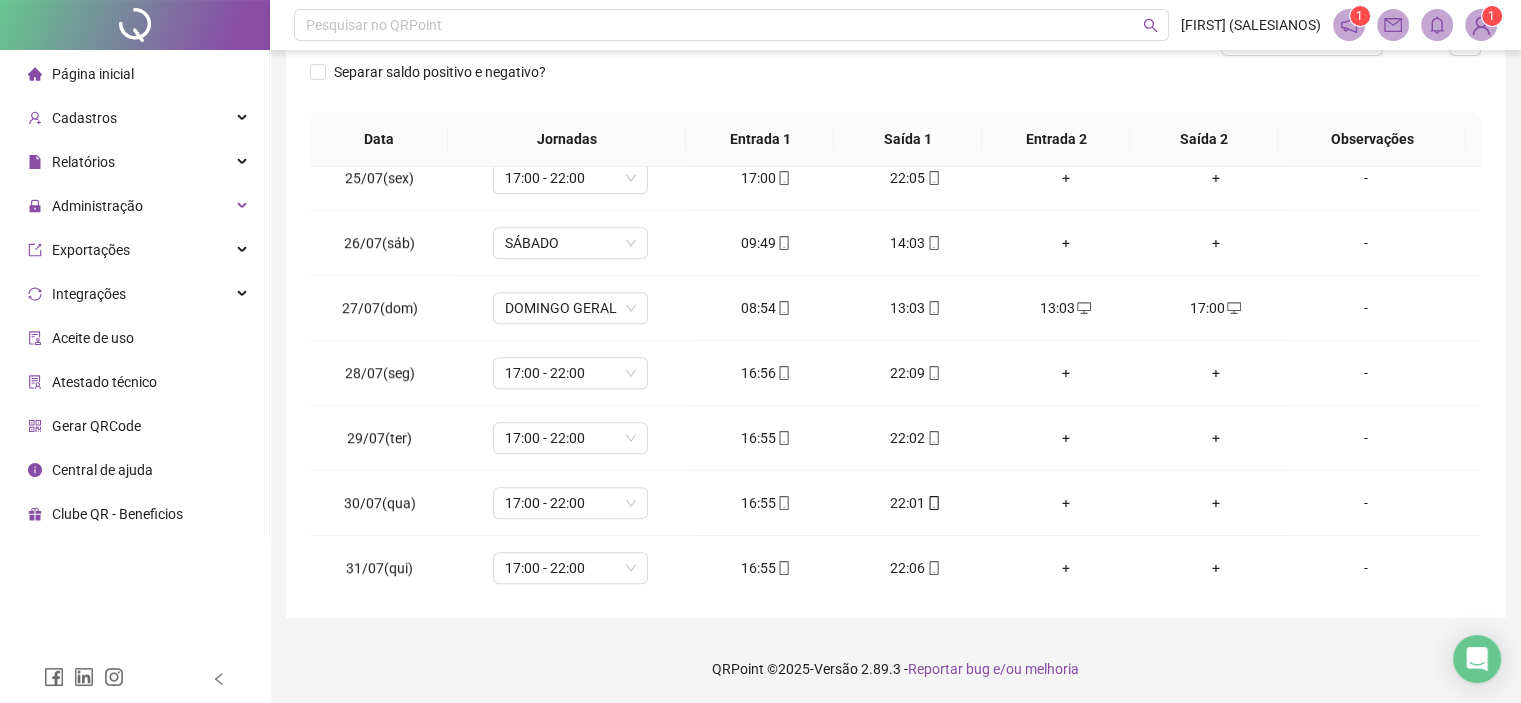 scroll, scrollTop: 0, scrollLeft: 0, axis: both 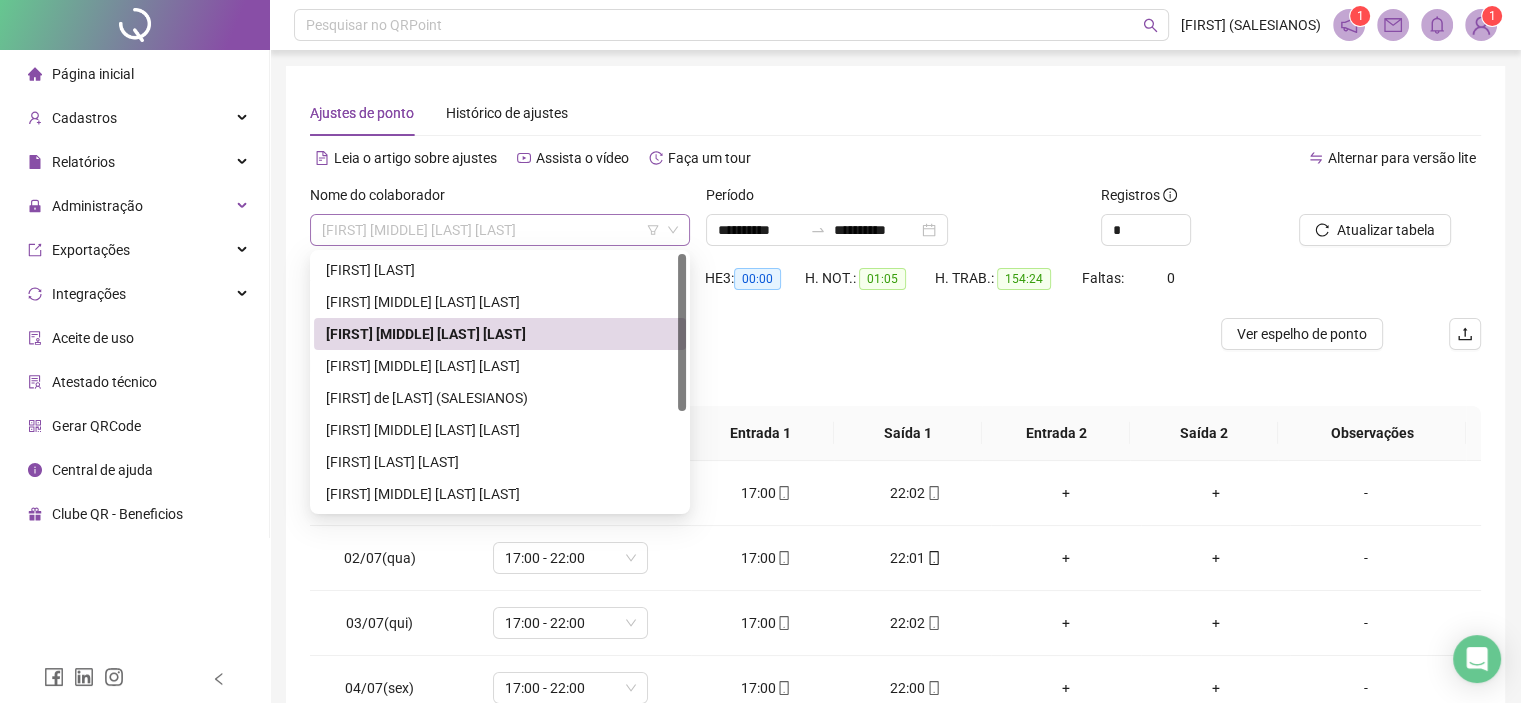 click on "[FIRST] [MIDDLE] [LAST] [LAST]" at bounding box center [500, 230] 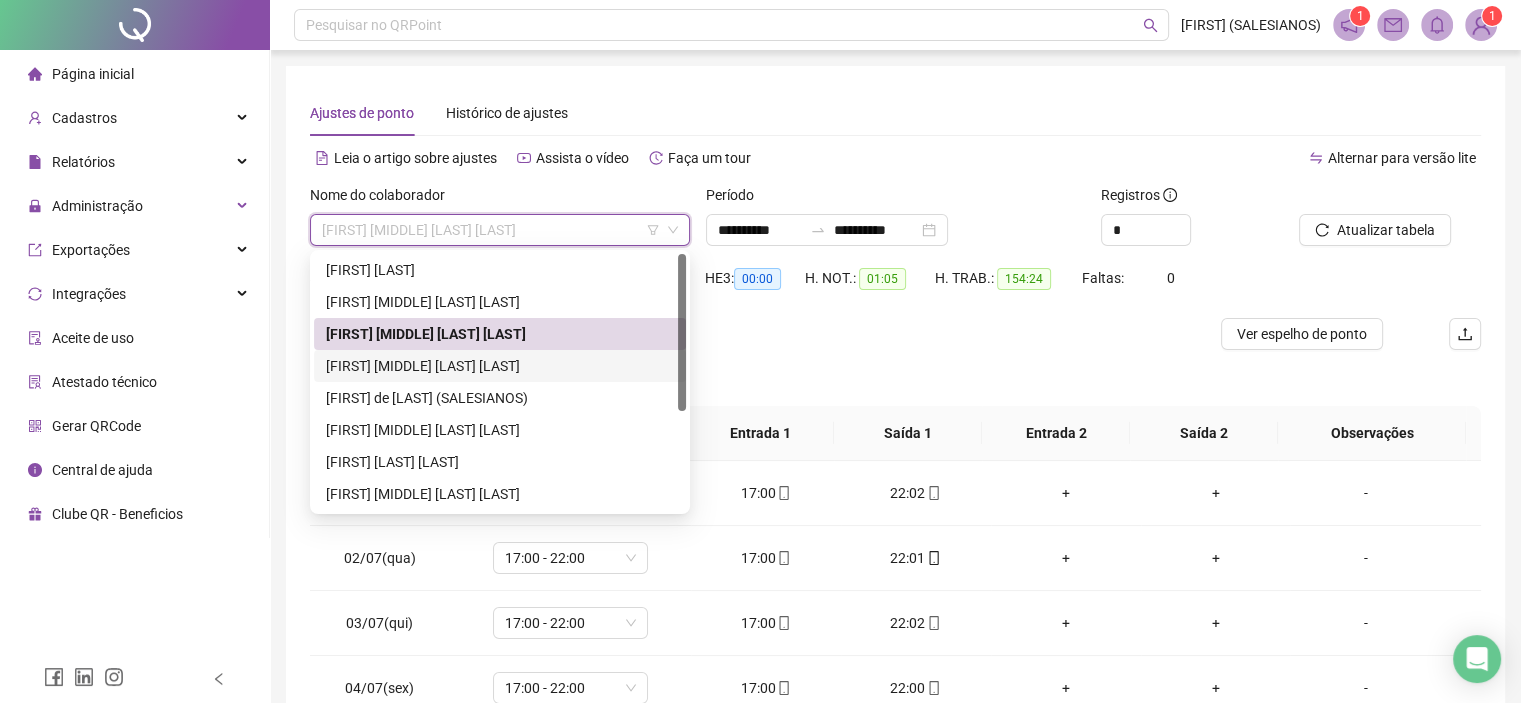 click on "[FIRST] [MIDDLE] [LAST] [LAST]" at bounding box center (500, 366) 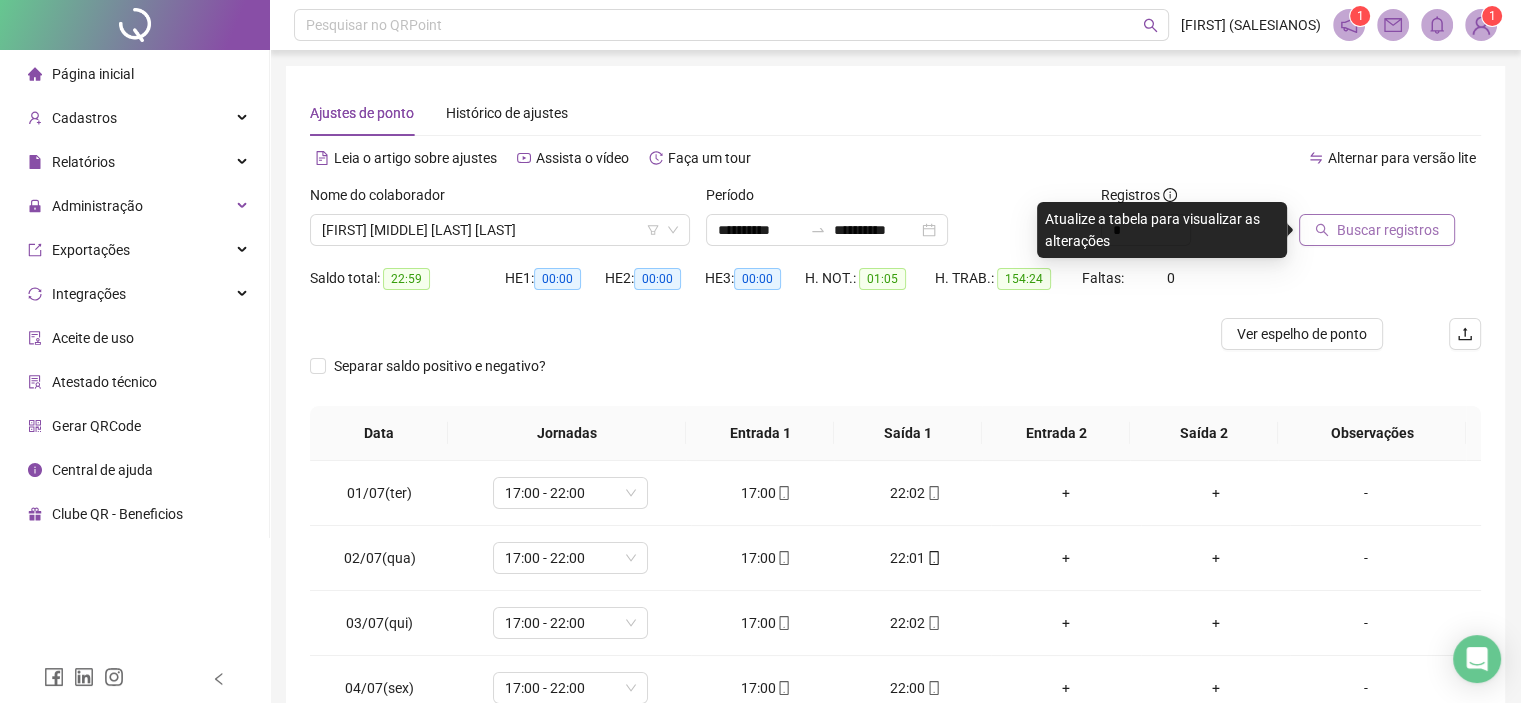 click on "Buscar registros" at bounding box center [1388, 230] 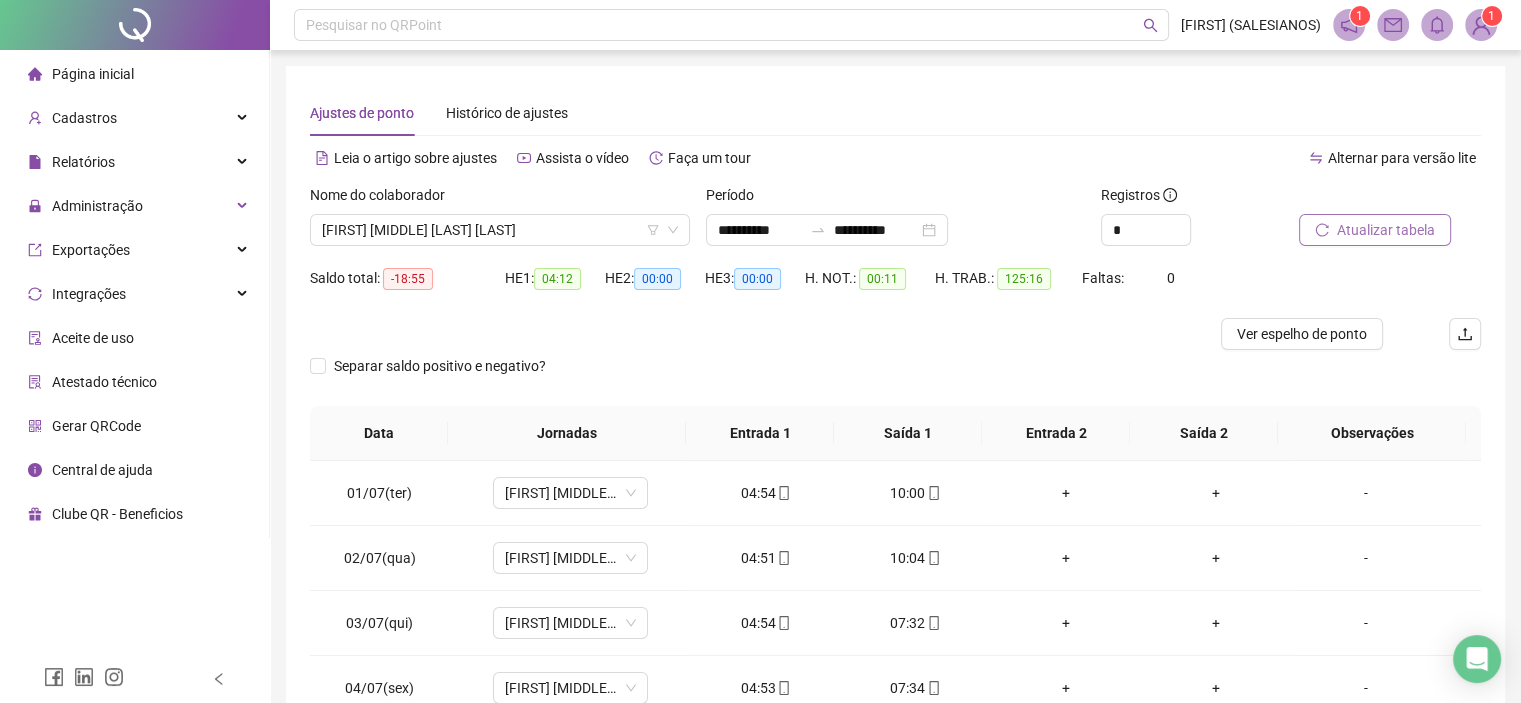 scroll, scrollTop: 147, scrollLeft: 0, axis: vertical 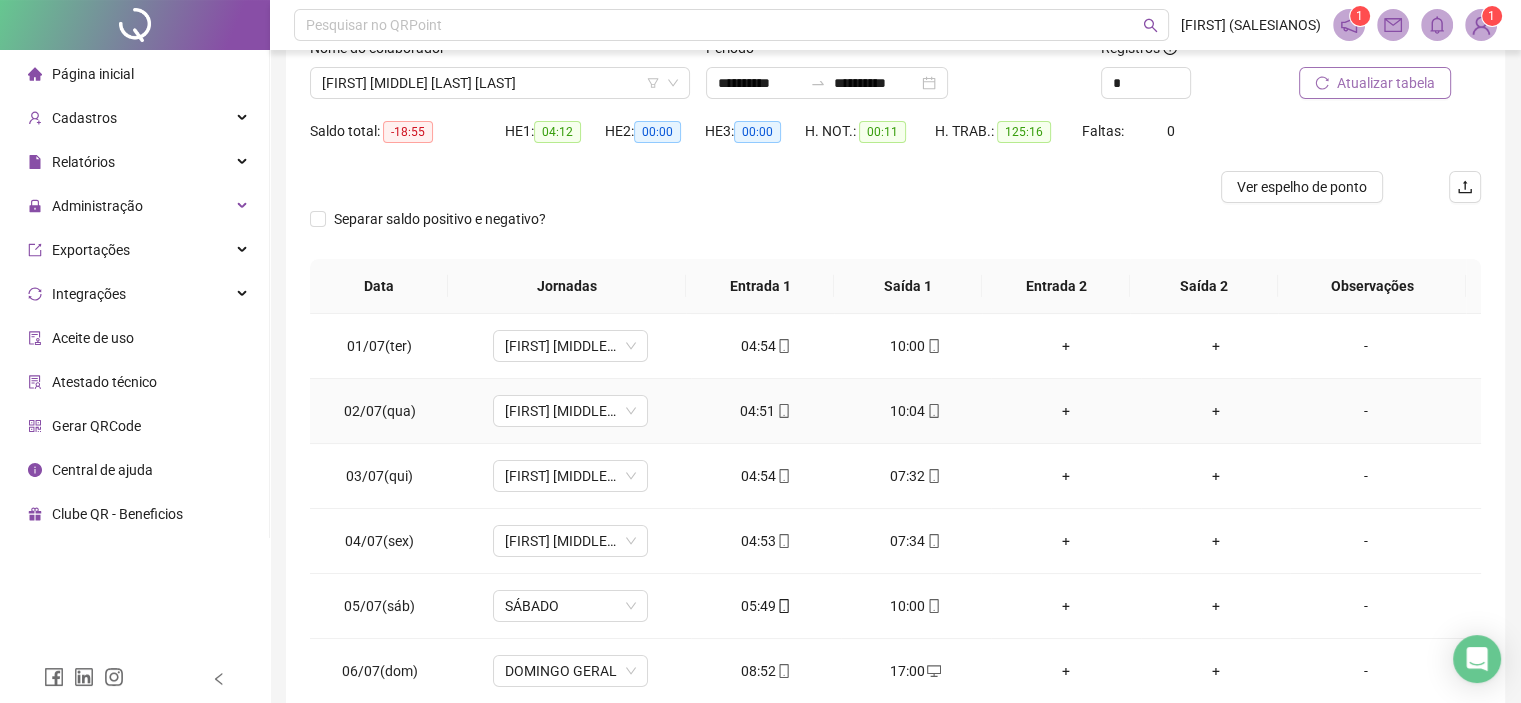 click on "-" at bounding box center [1385, 411] 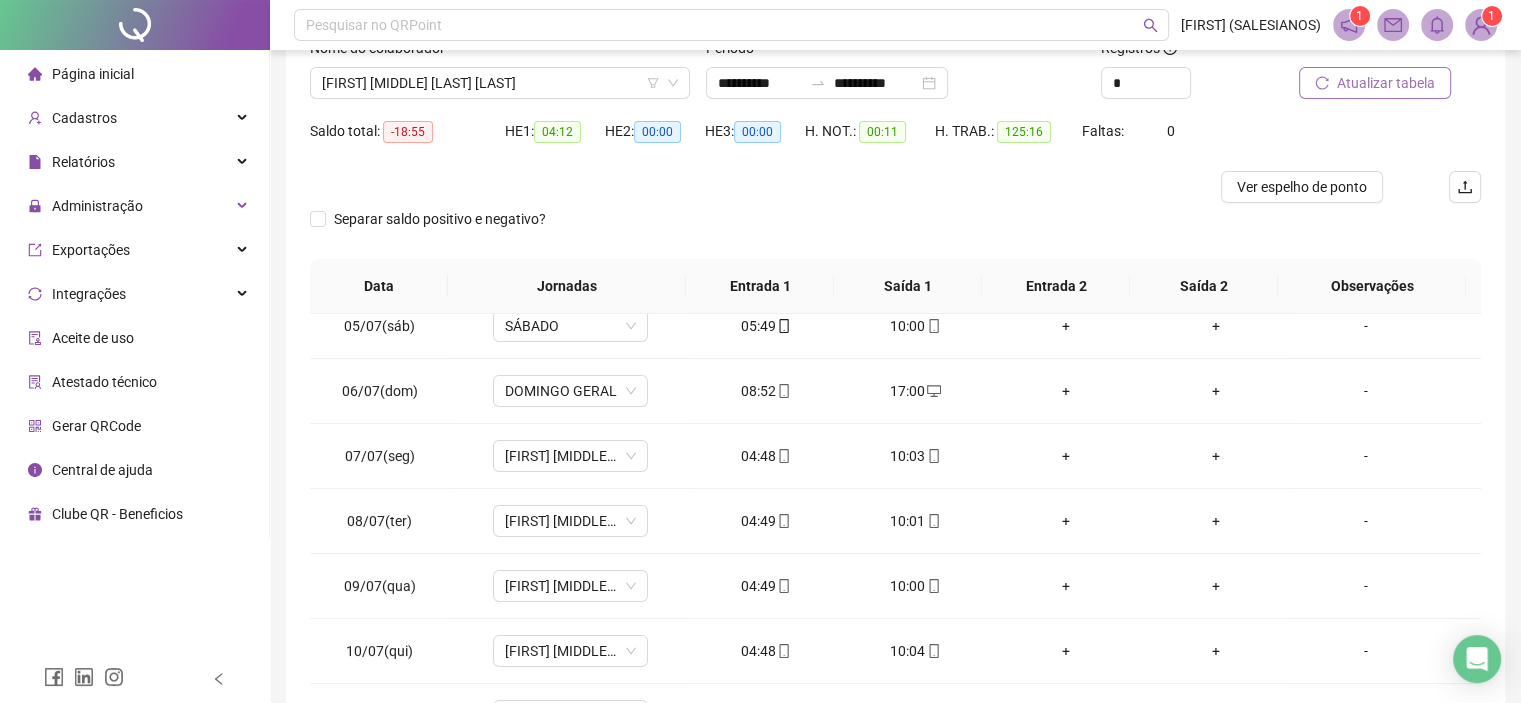 scroll, scrollTop: 276, scrollLeft: 0, axis: vertical 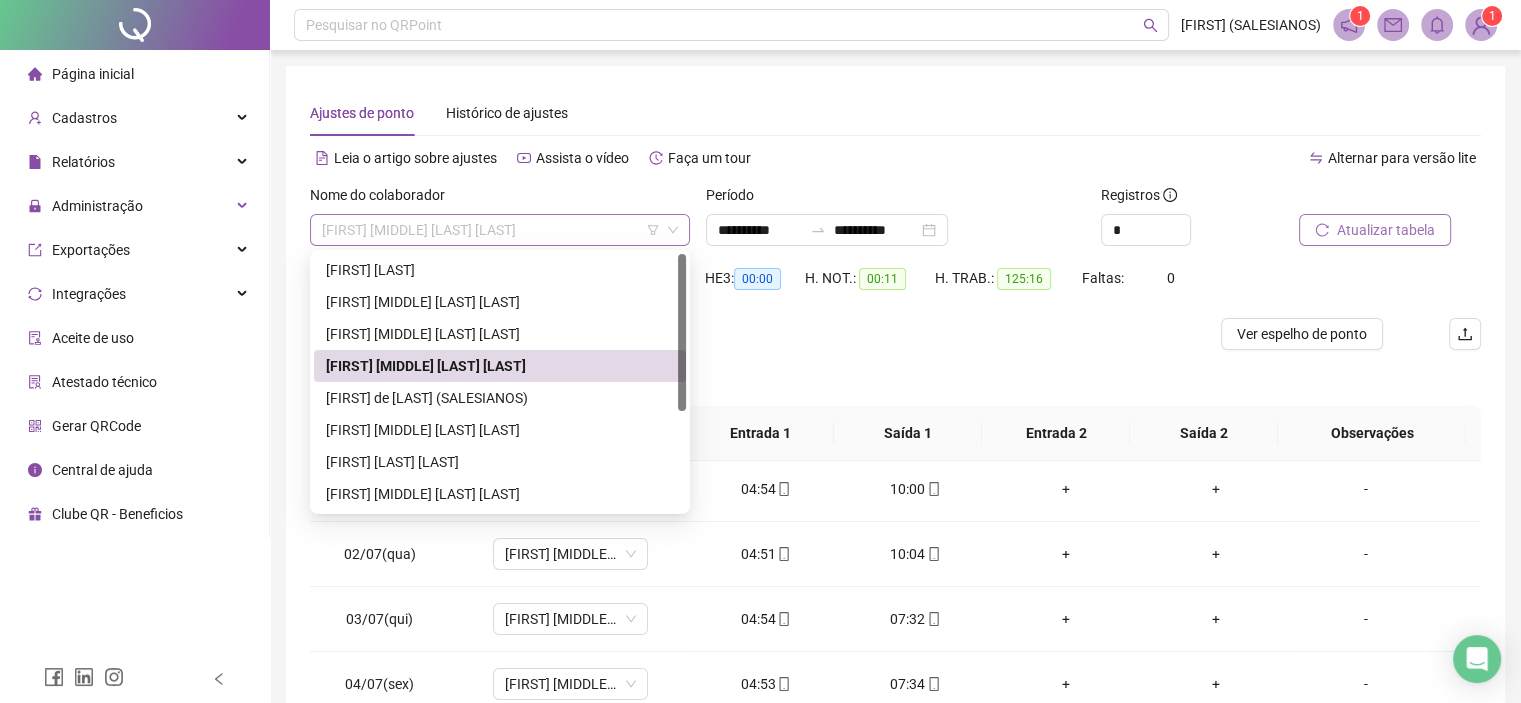 click on "[FIRST] [MIDDLE] [LAST] [LAST]" at bounding box center (500, 230) 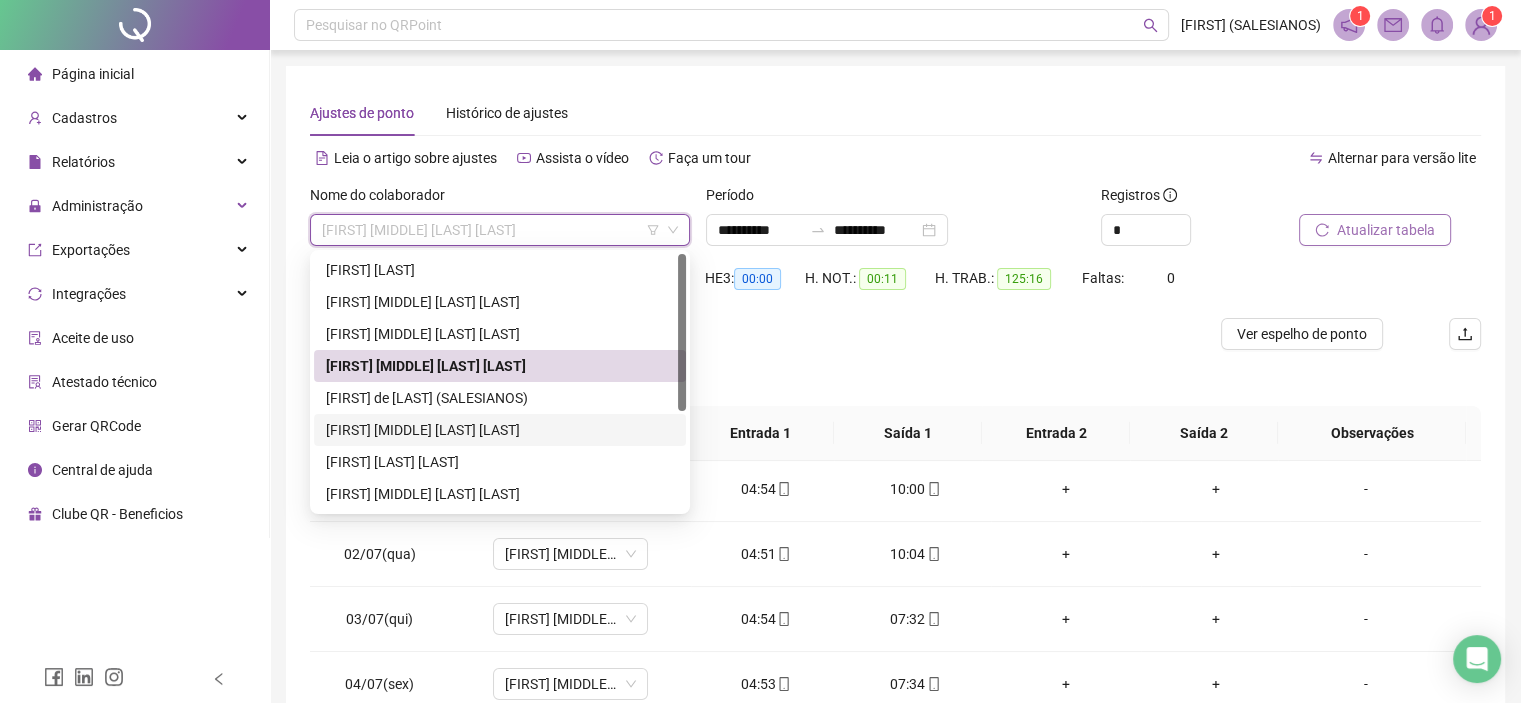 click on "[FIRST] [MIDDLE] [LAST] [LAST]" at bounding box center (500, 430) 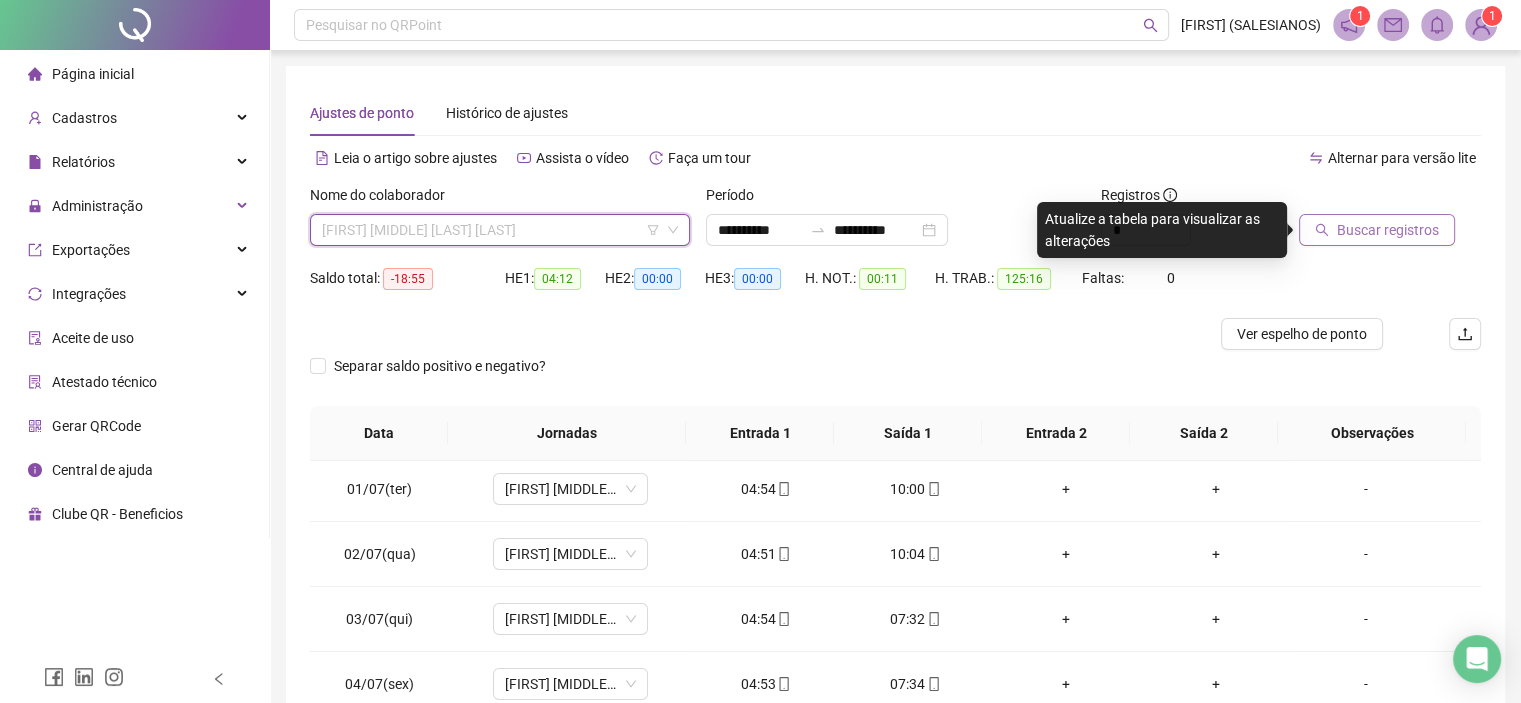 click on "[FIRST] [MIDDLE] [LAST] [LAST]" at bounding box center (500, 230) 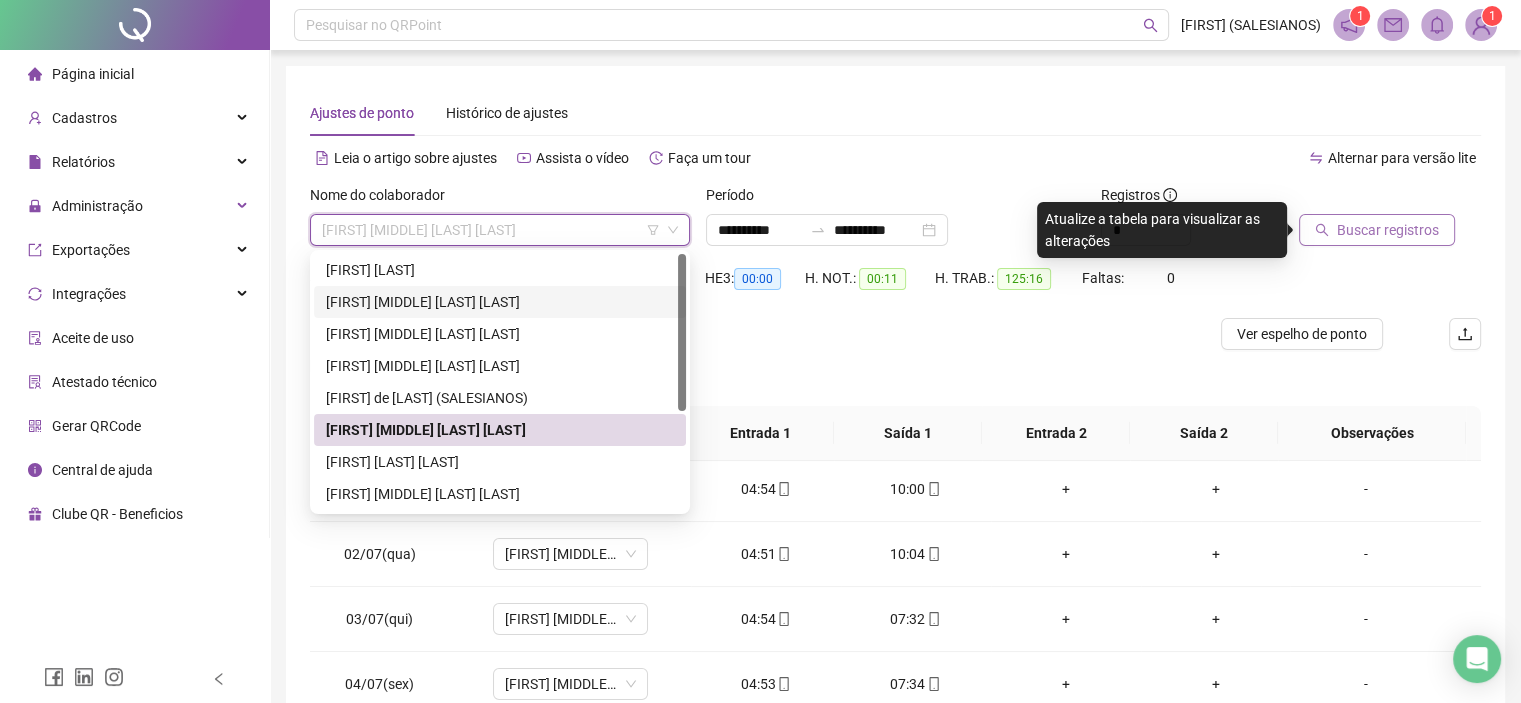 click on "[FIRST] [MIDDLE] [LAST] [LAST]" at bounding box center [500, 302] 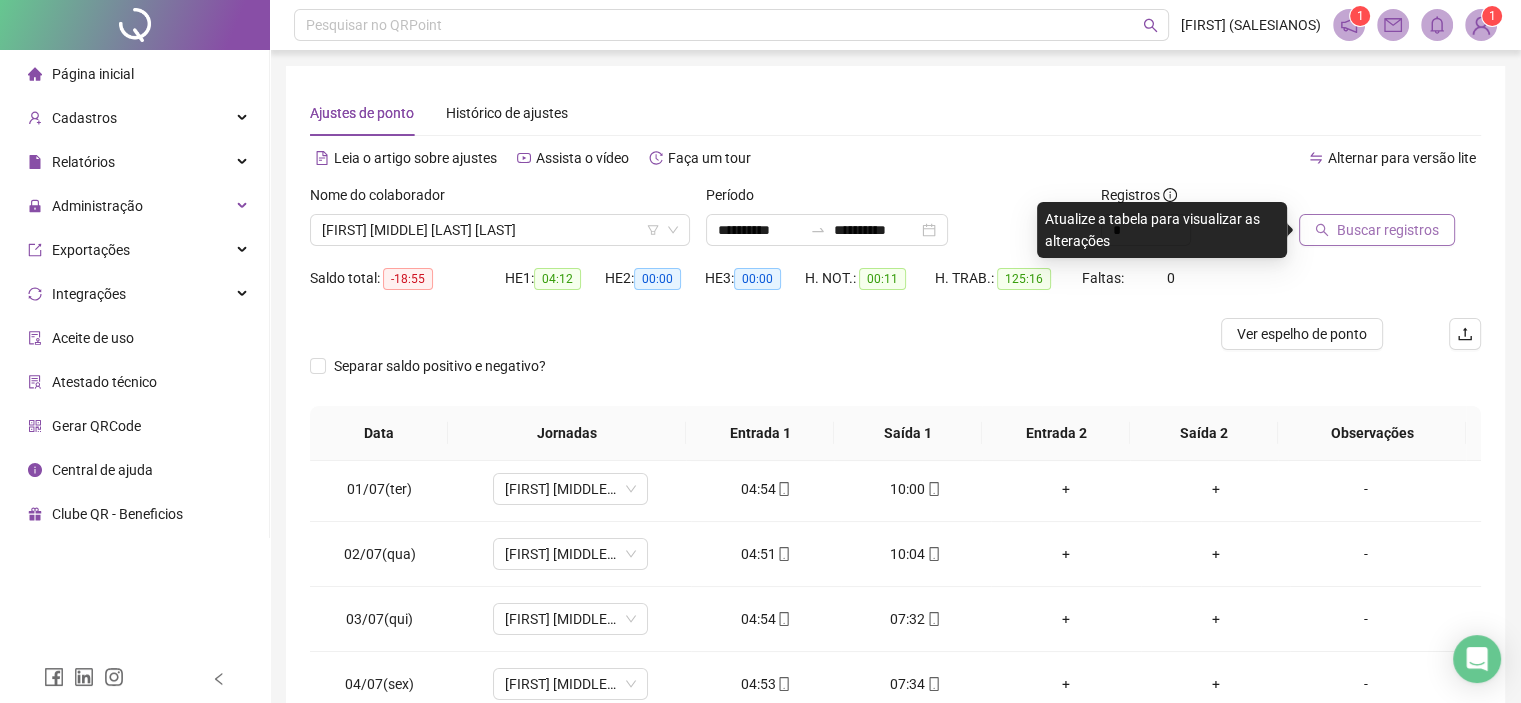 click on "Buscar registros" at bounding box center [1377, 230] 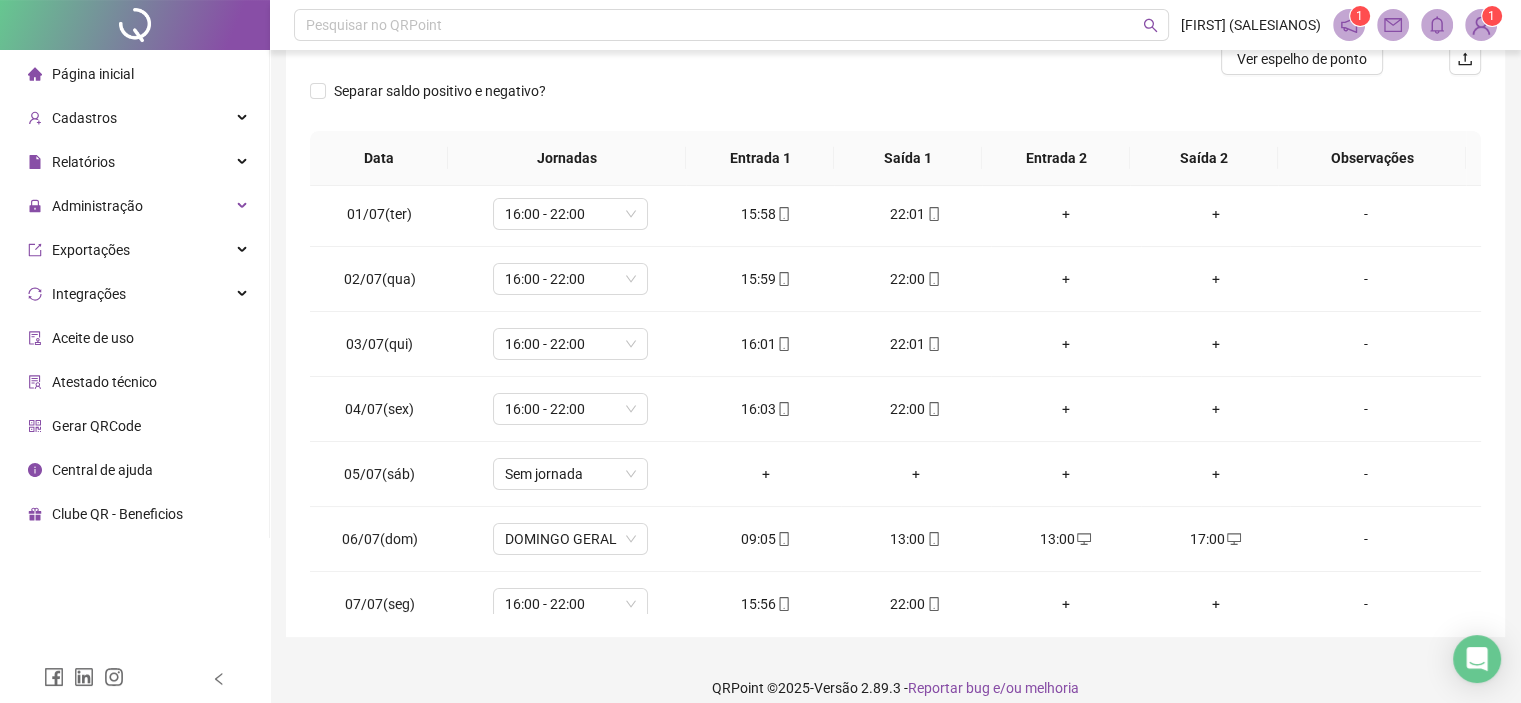 scroll, scrollTop: 294, scrollLeft: 0, axis: vertical 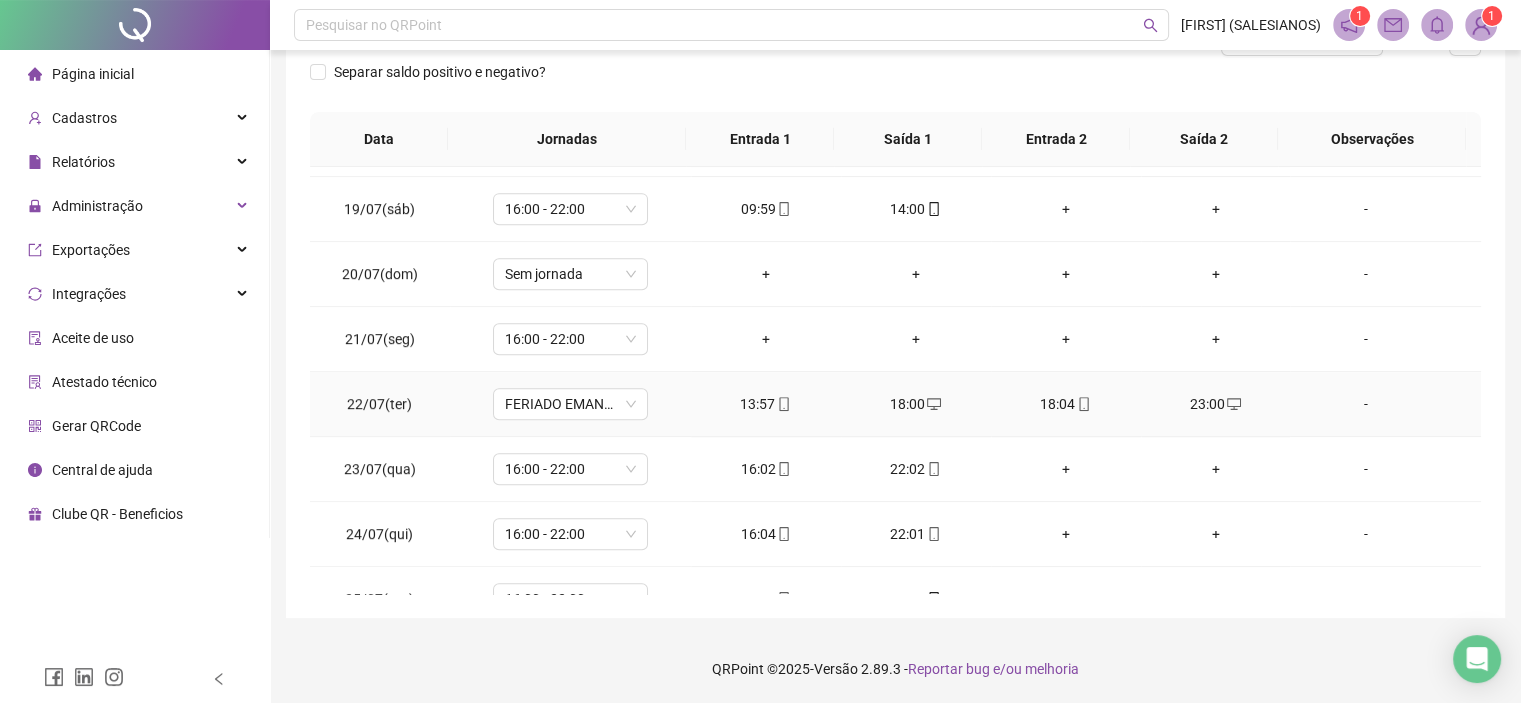 click on "23:00" at bounding box center [1216, 404] 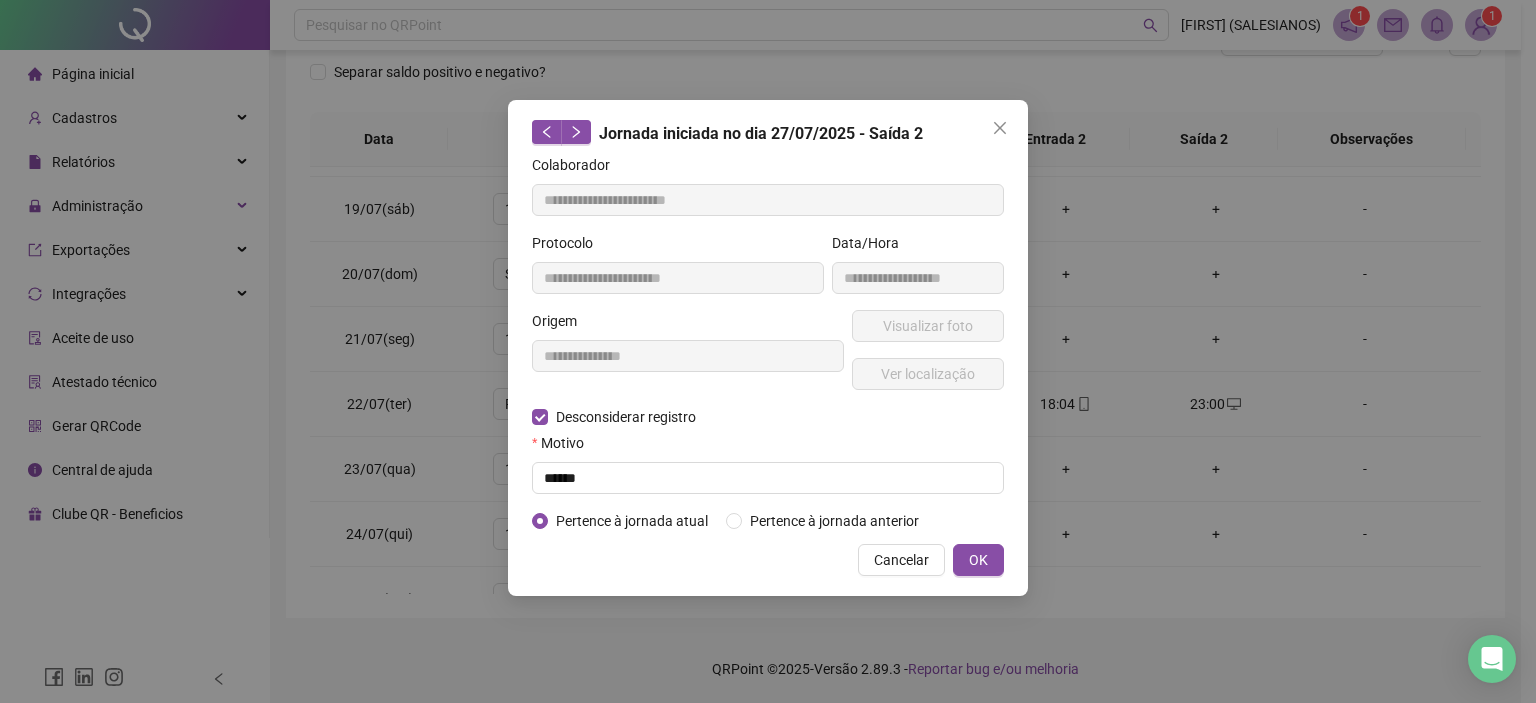type on "**********" 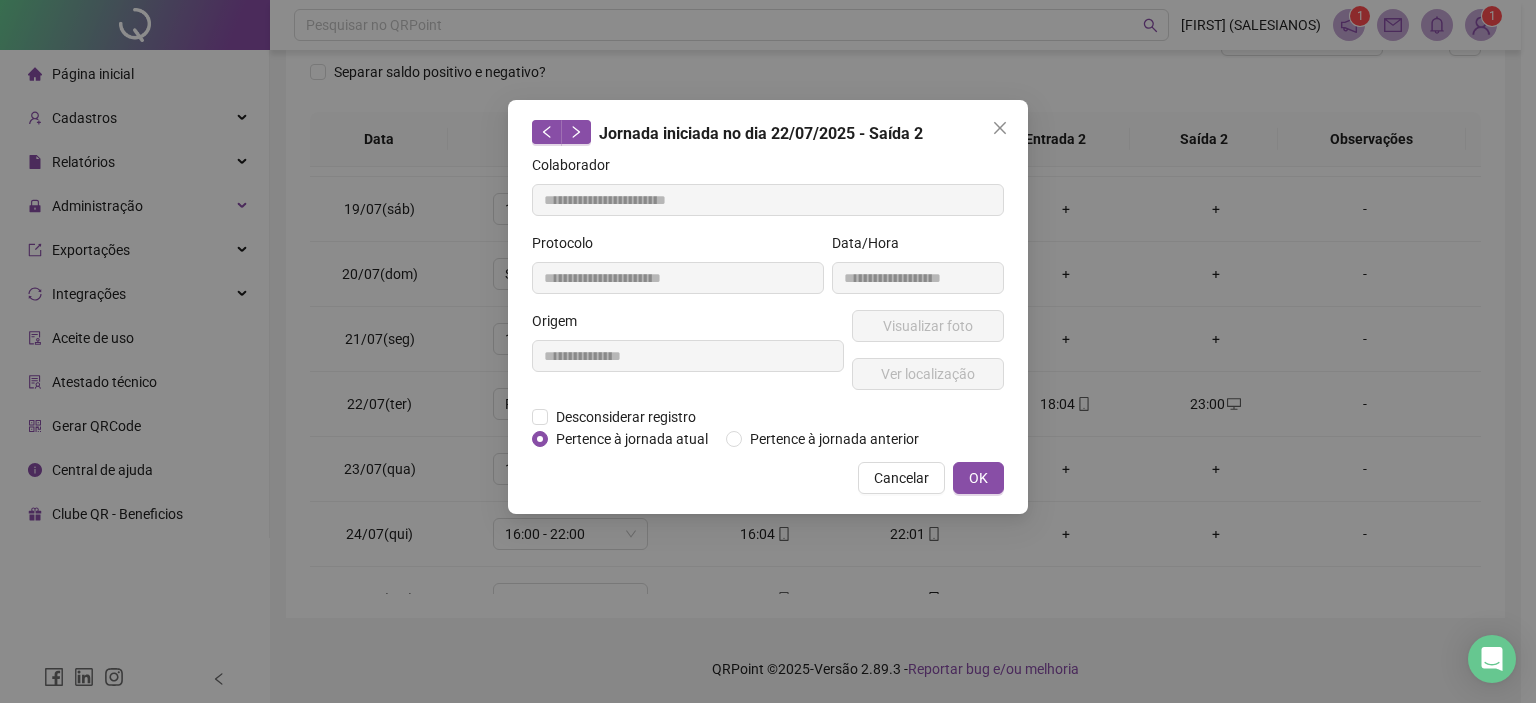 click on "**********" at bounding box center (768, 351) 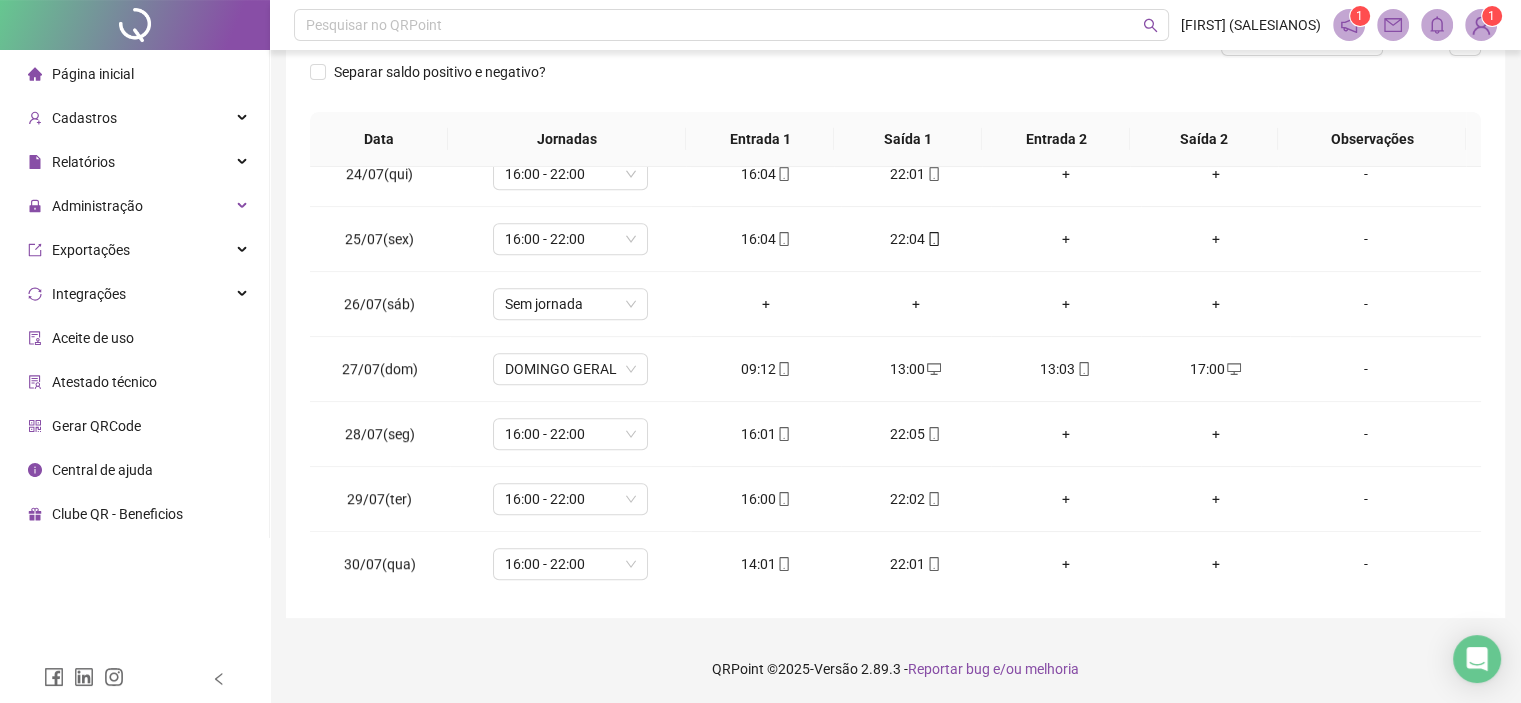 scroll, scrollTop: 1581, scrollLeft: 0, axis: vertical 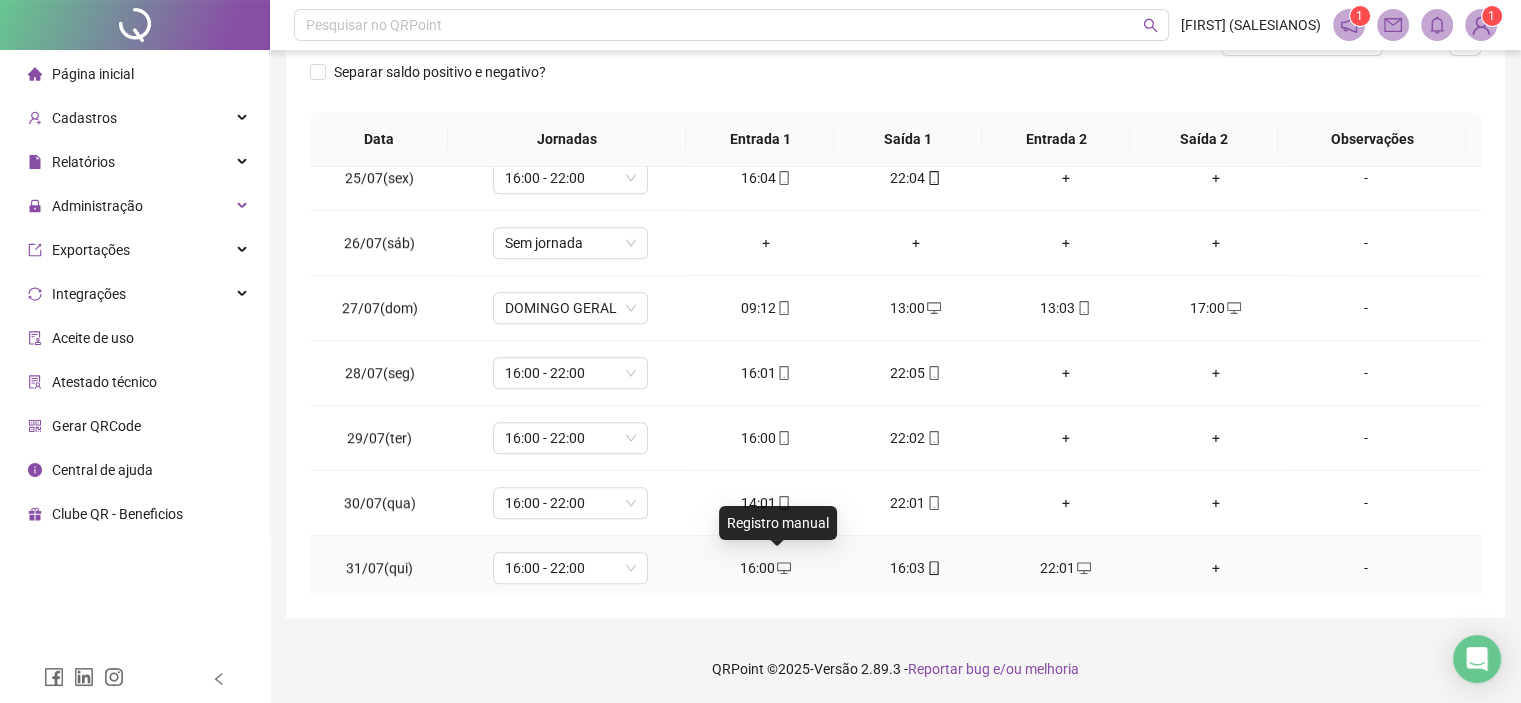 click 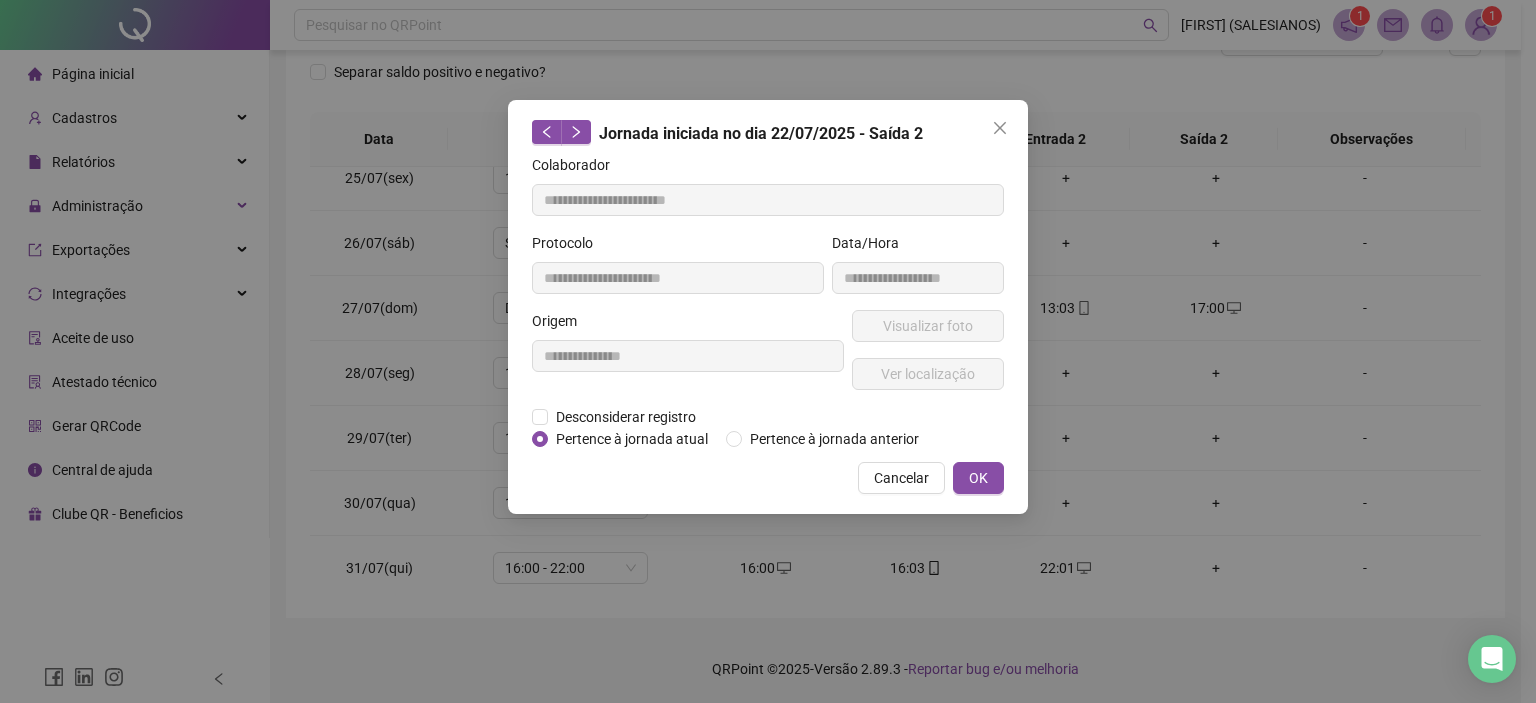 type on "**********" 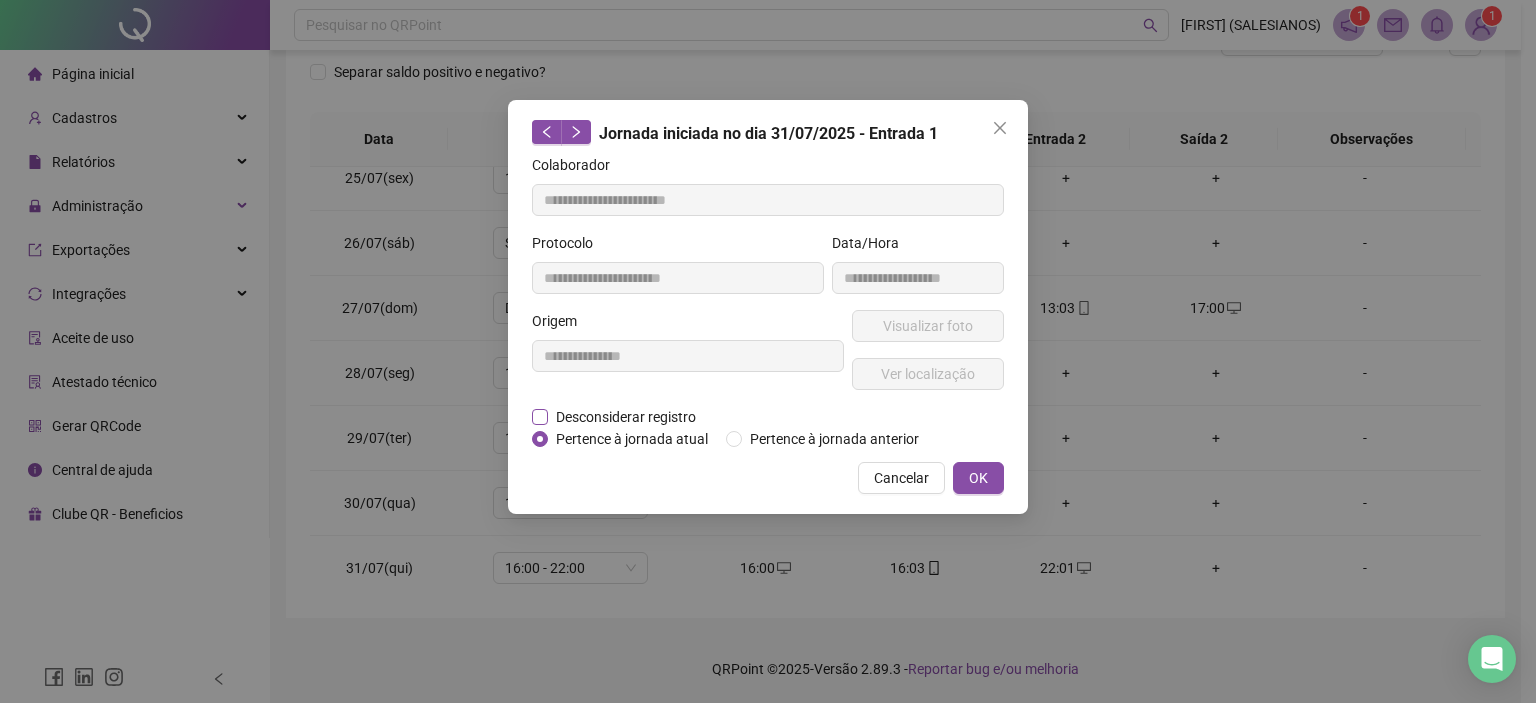 click on "Desconsiderar registro" at bounding box center (626, 417) 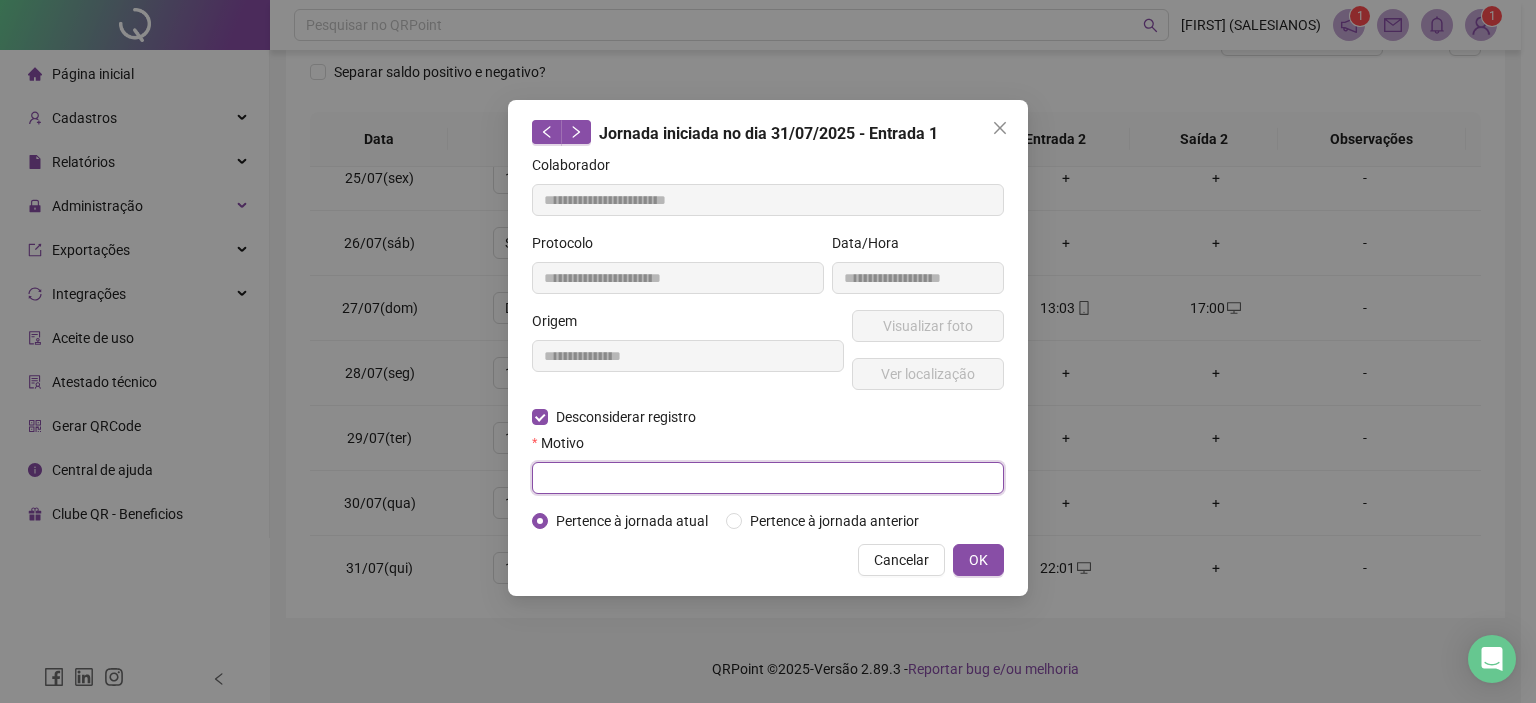 click at bounding box center (768, 478) 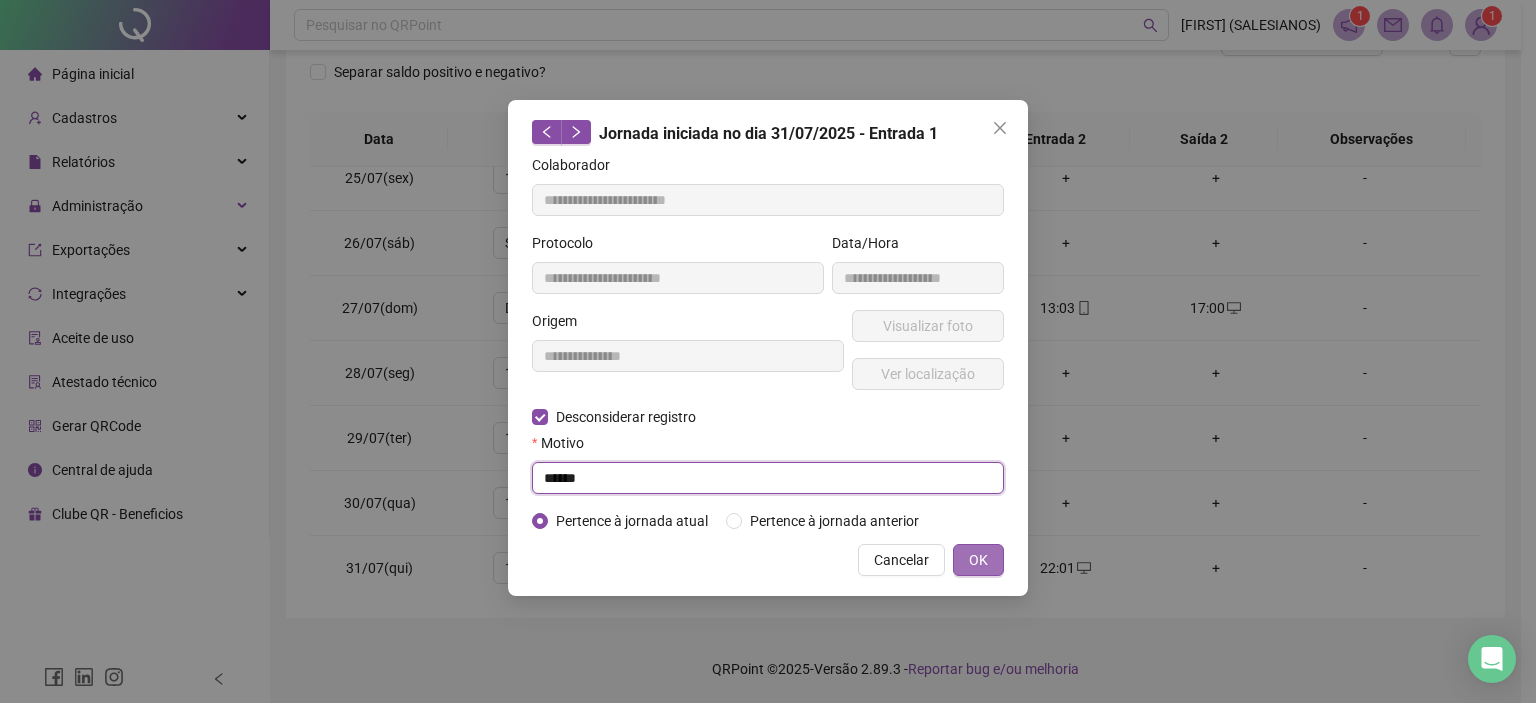 type on "******" 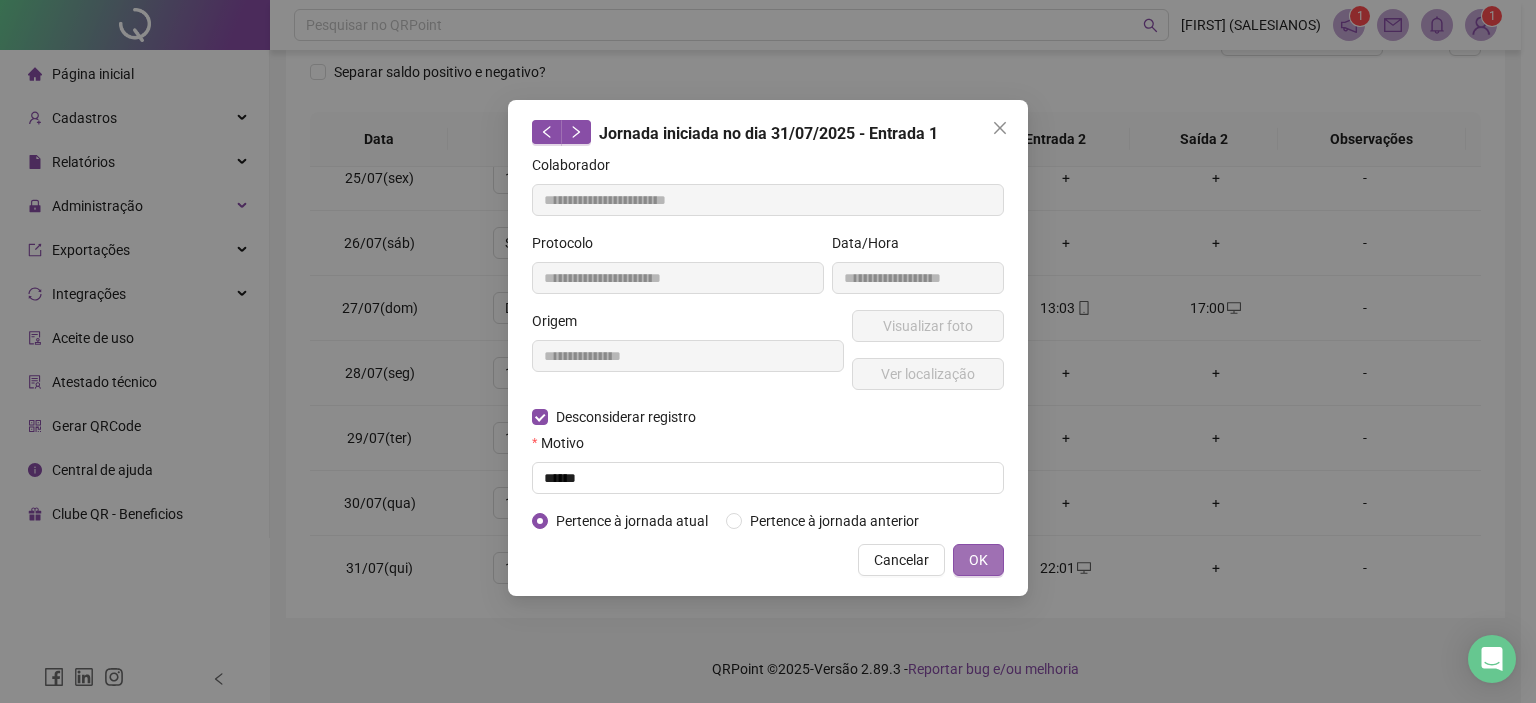 click on "OK" at bounding box center (978, 560) 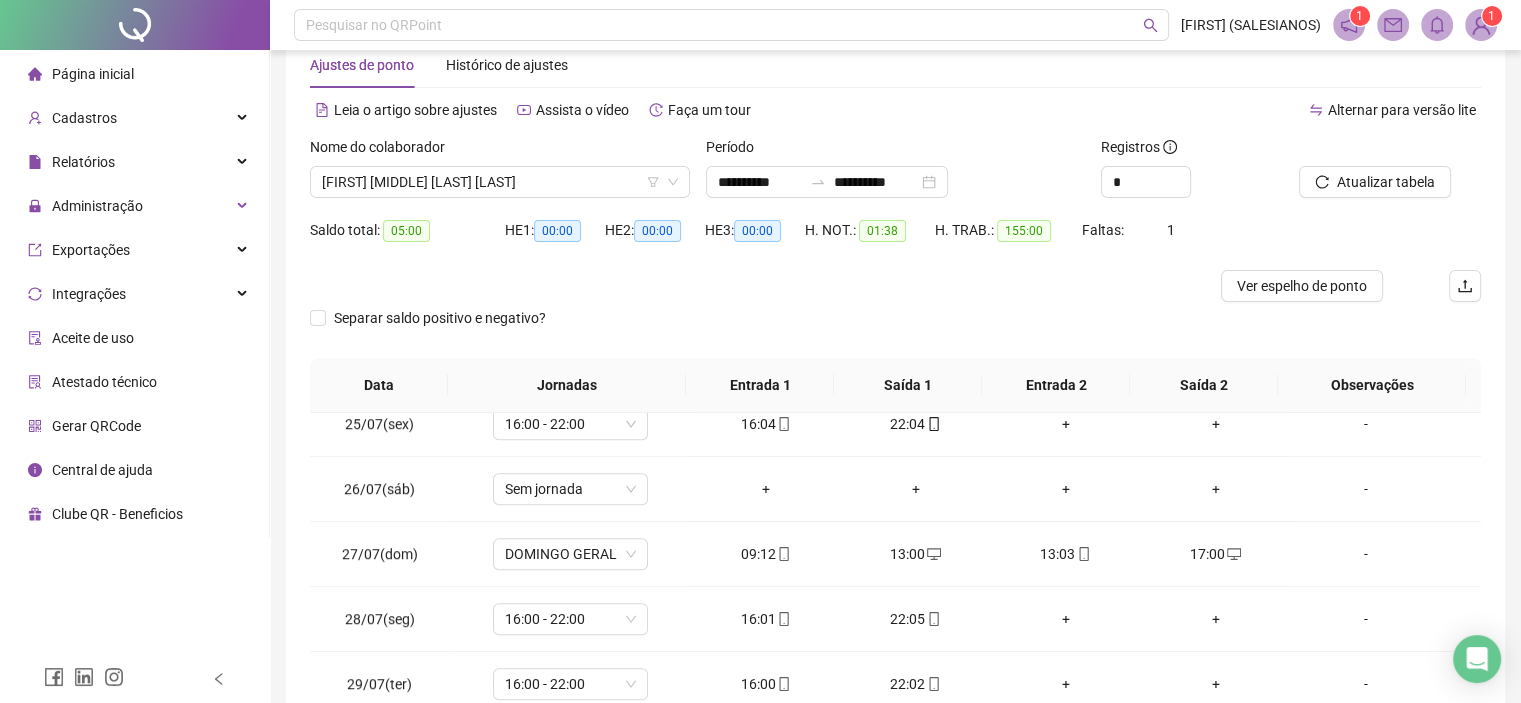 scroll, scrollTop: 9, scrollLeft: 0, axis: vertical 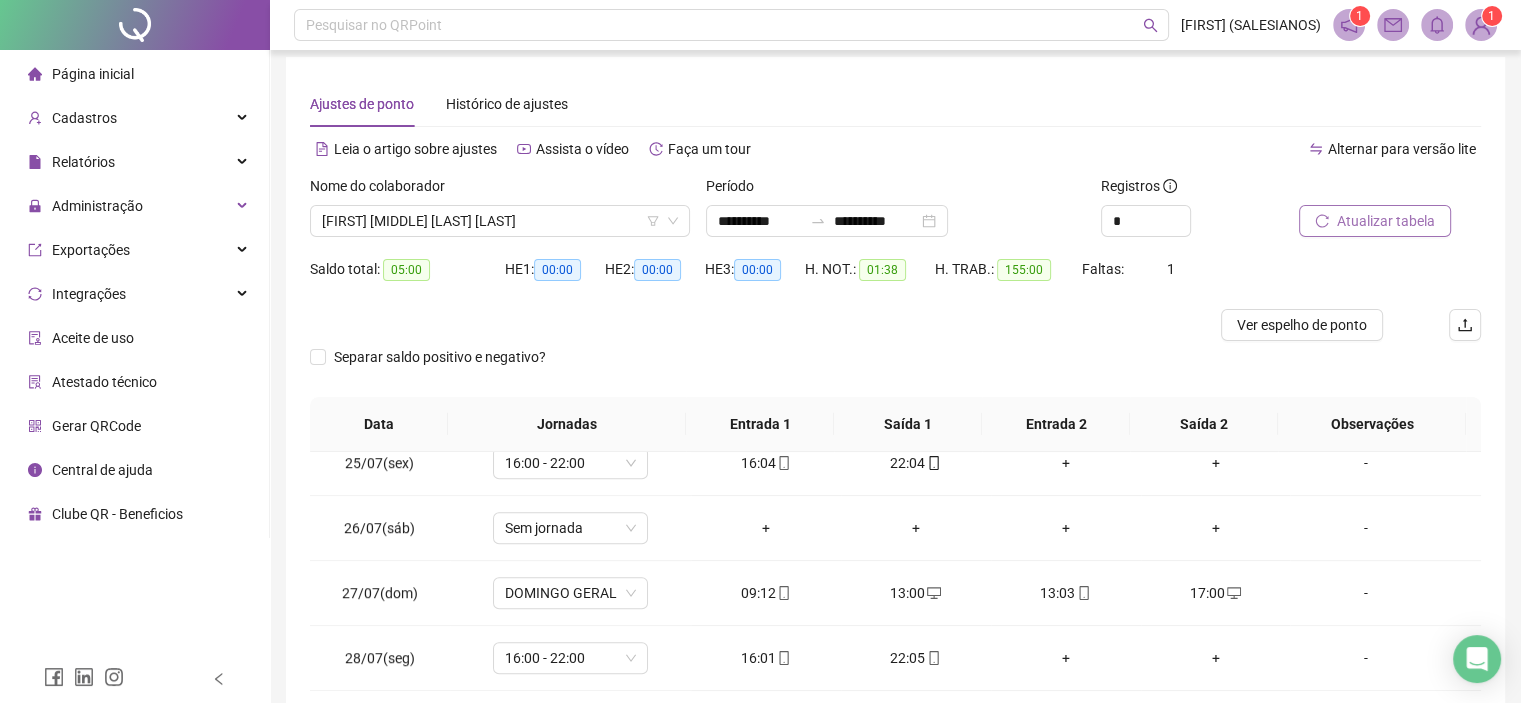 click on "Atualizar tabela" at bounding box center (1386, 221) 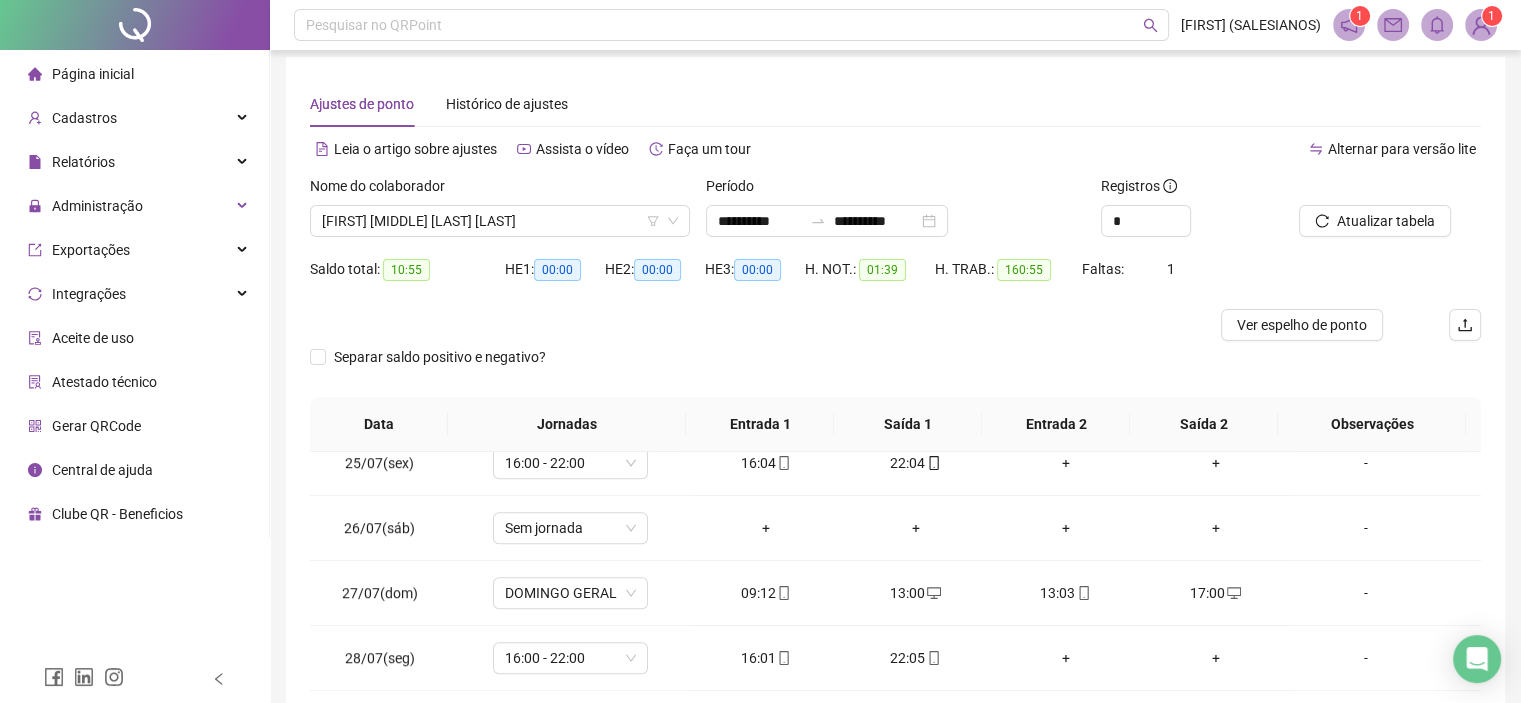 scroll, scrollTop: 294, scrollLeft: 0, axis: vertical 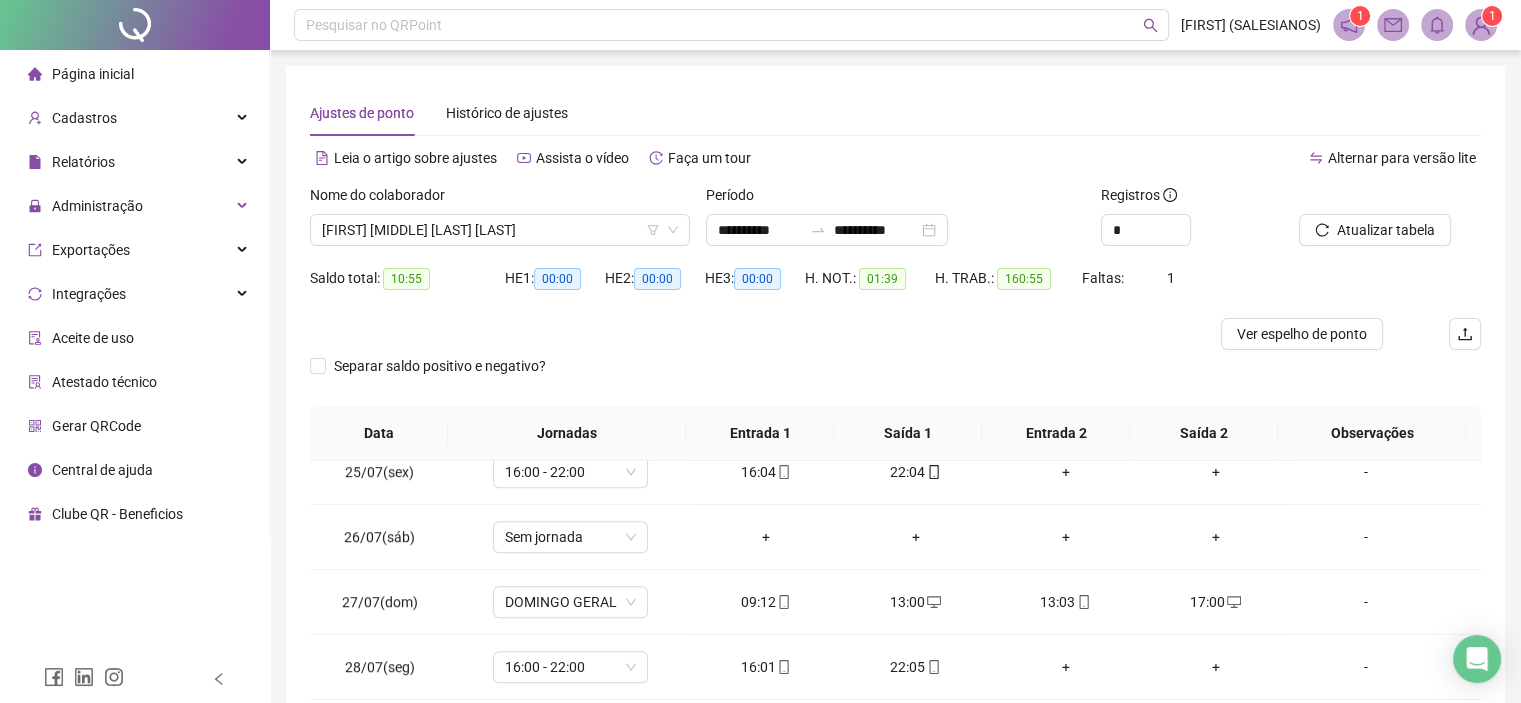 click on "Página inicial" at bounding box center (93, 74) 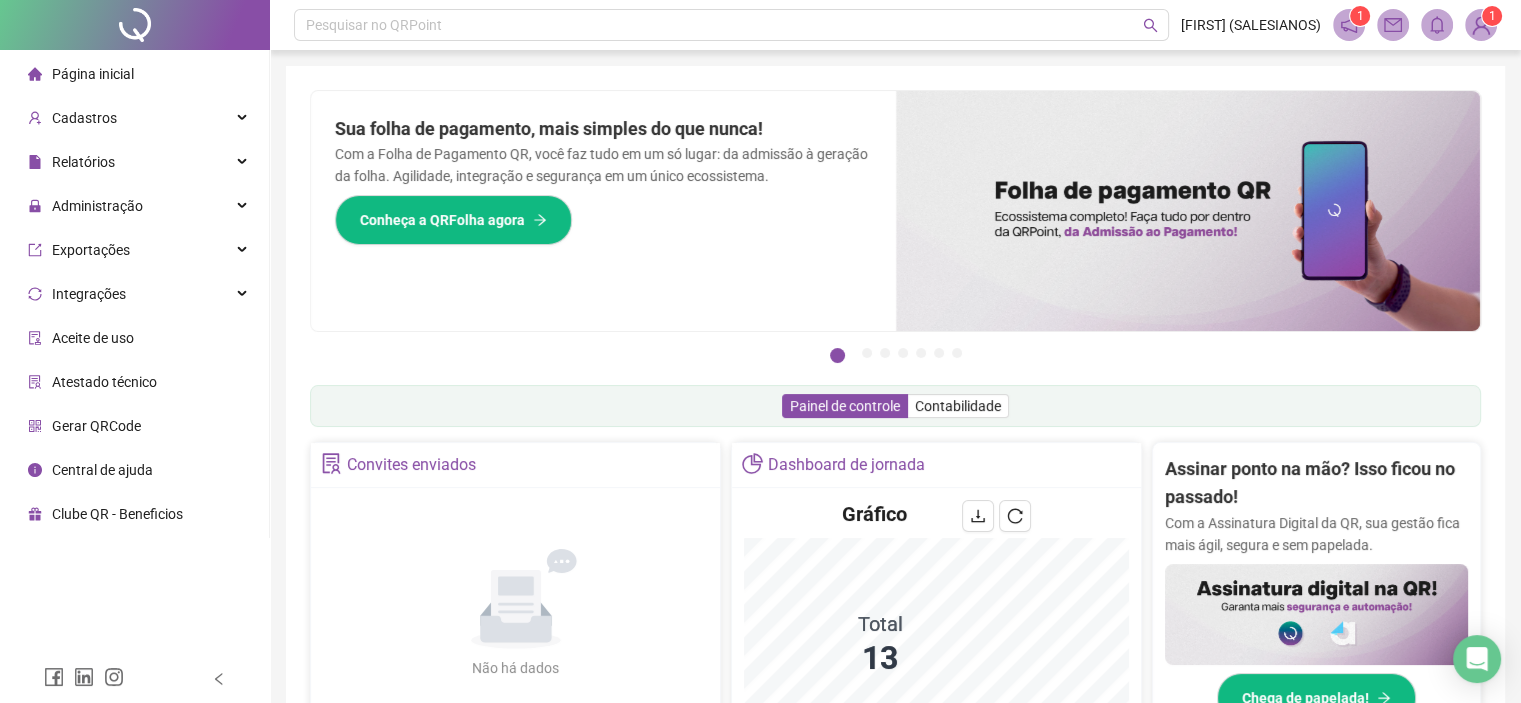 click at bounding box center [1481, 25] 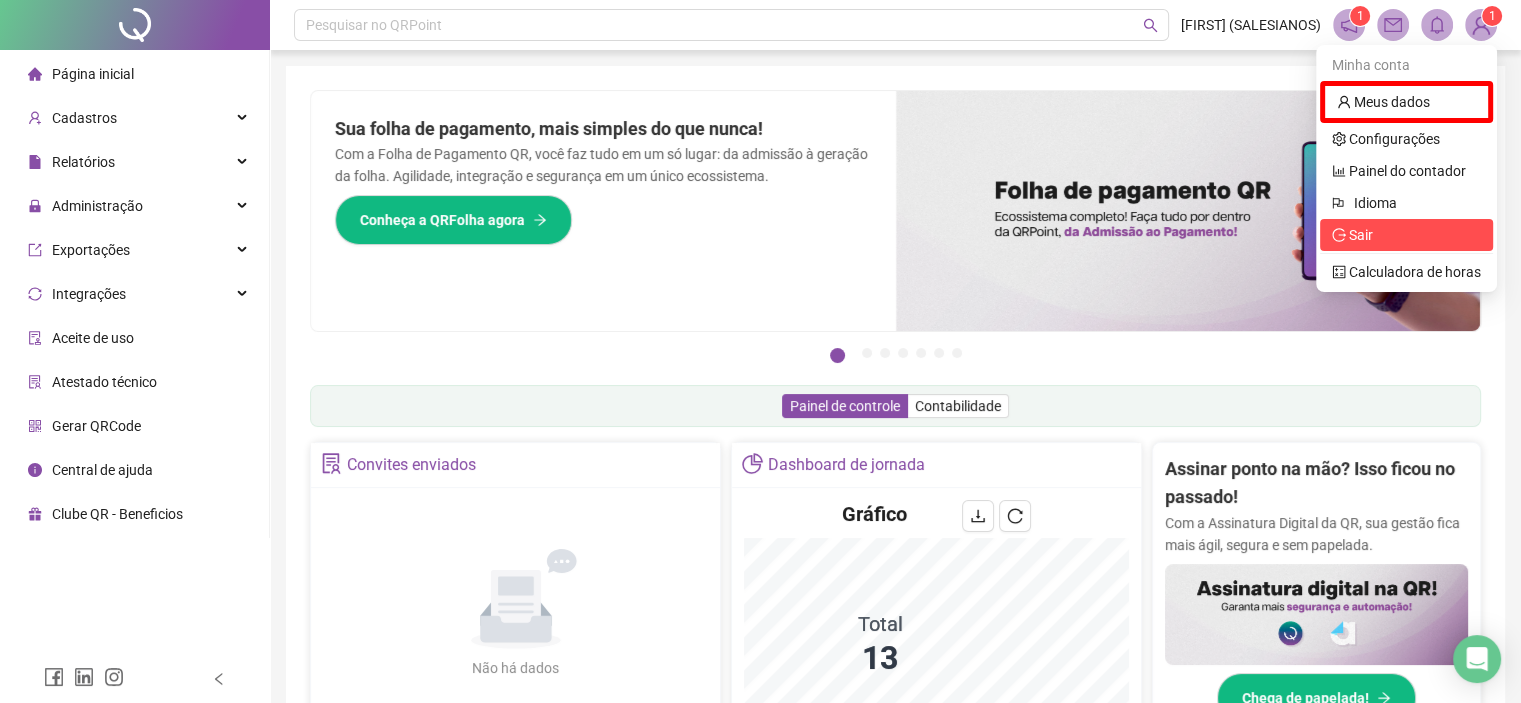 click on "Sair" at bounding box center [1361, 235] 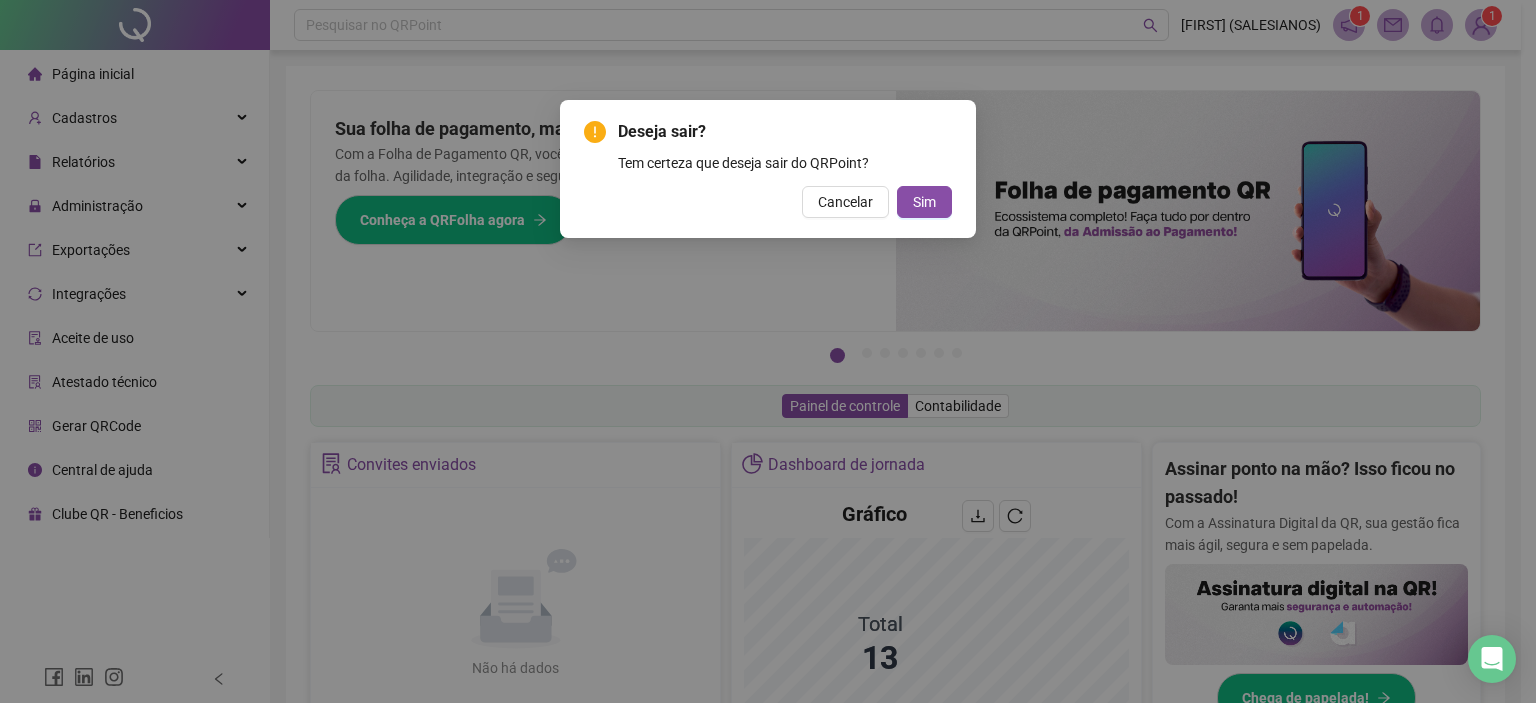 click on "Deseja sair? Tem certeza que deseja sair do QRPoint? Cancelar Sim" at bounding box center (768, 169) 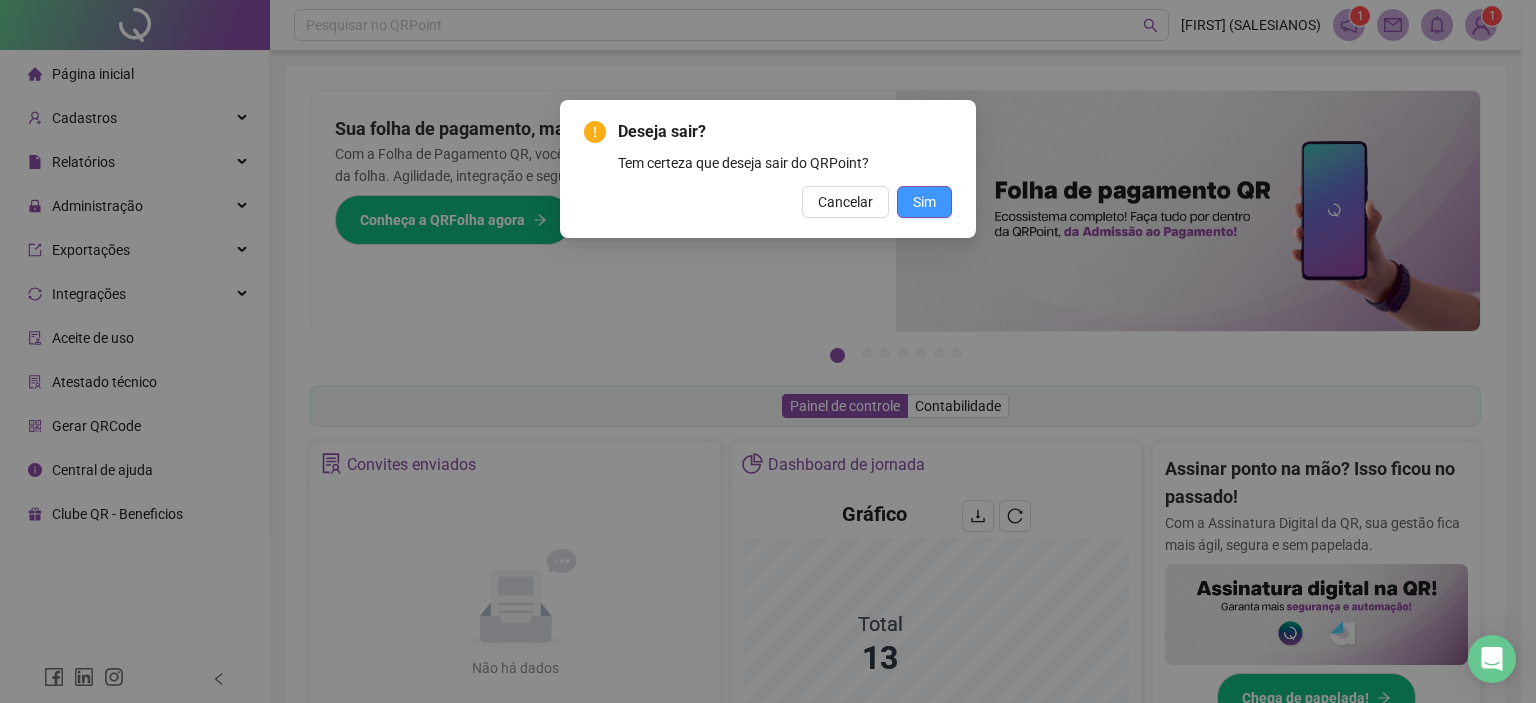 click on "Sim" at bounding box center [924, 202] 